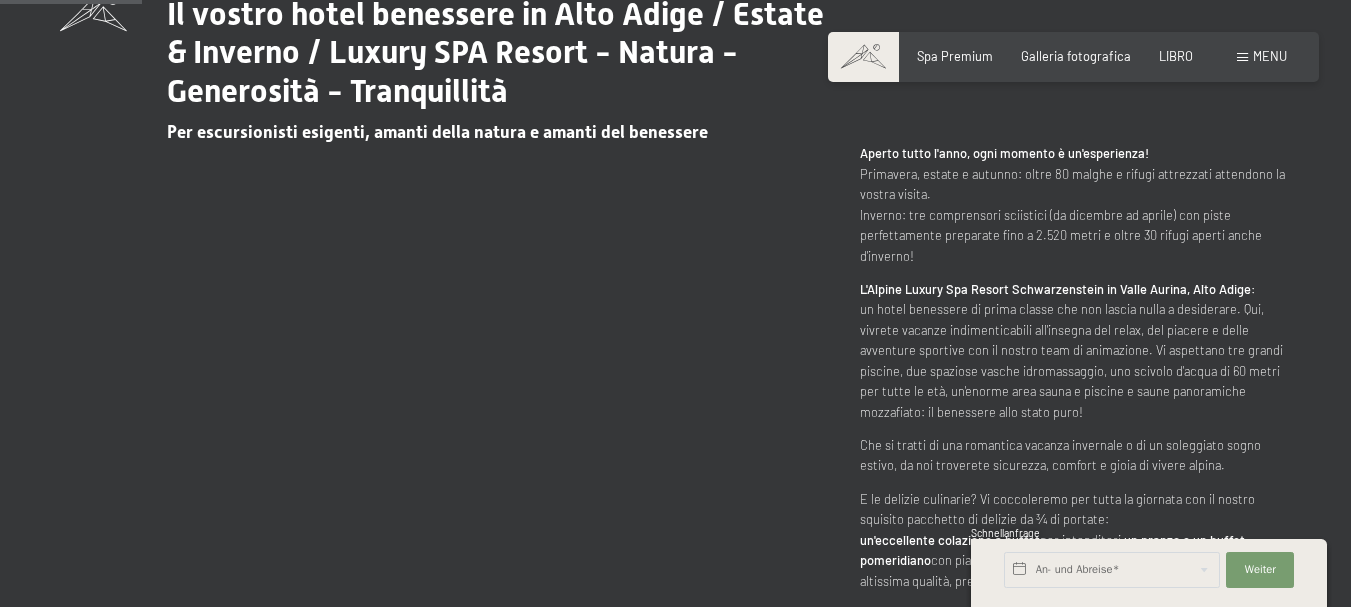scroll, scrollTop: 900, scrollLeft: 0, axis: vertical 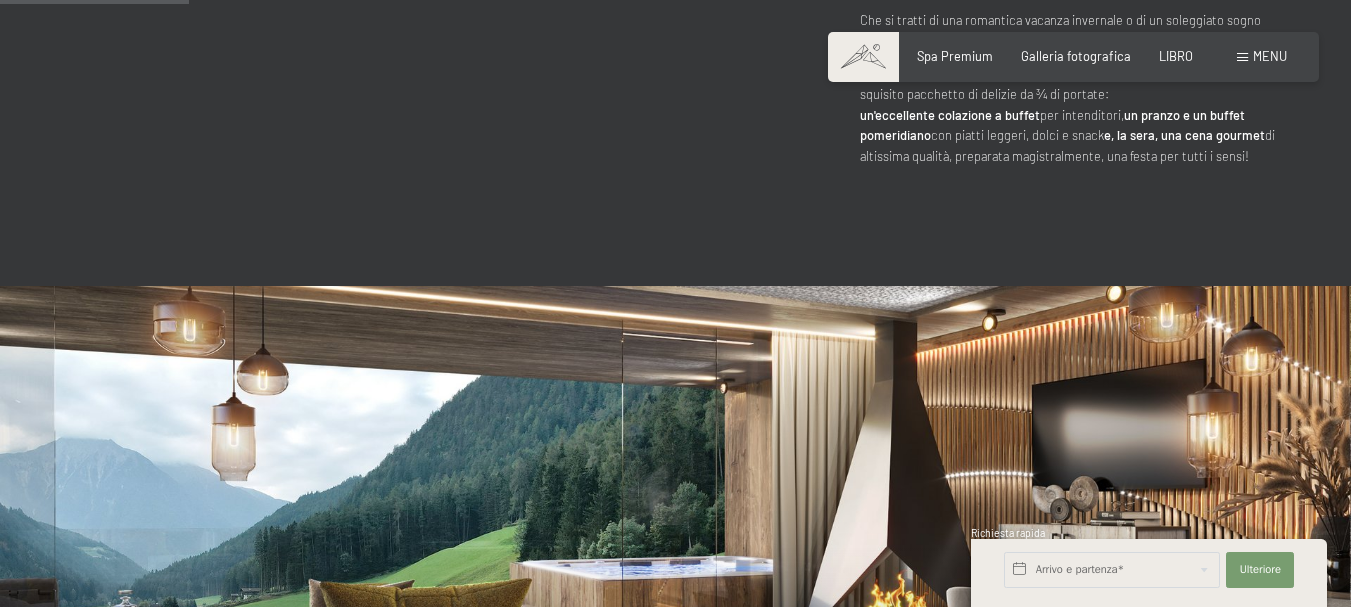 click at bounding box center (1242, 57) 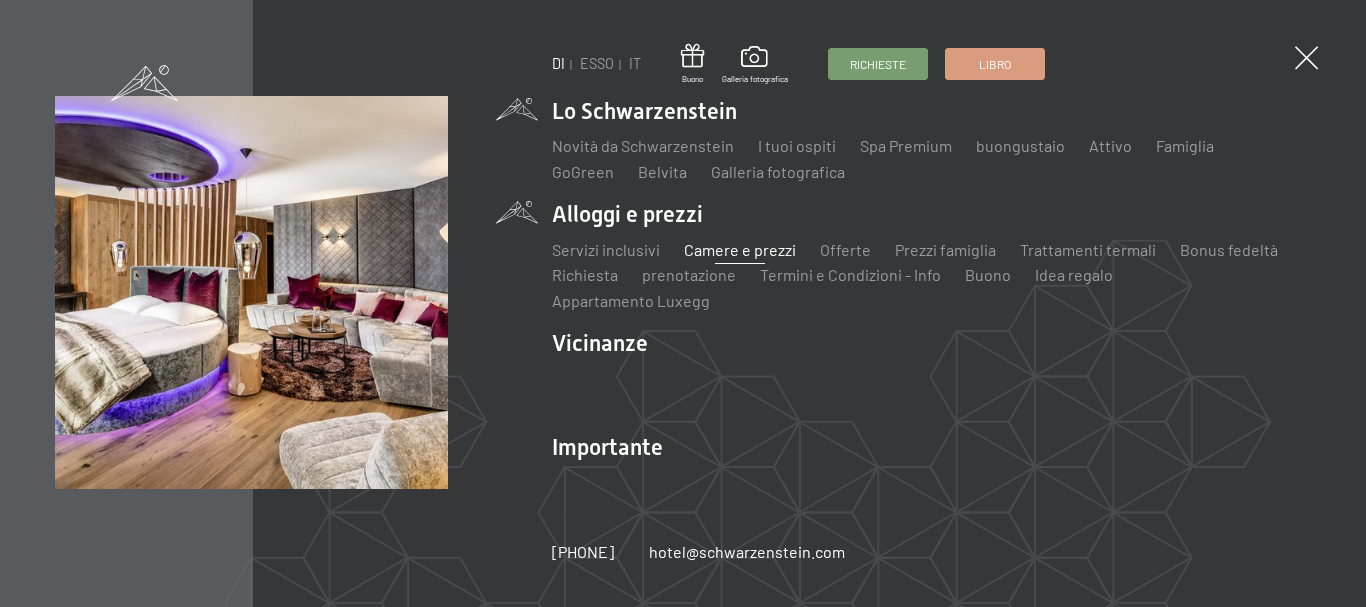 click on "Camere e prezzi" at bounding box center (740, 249) 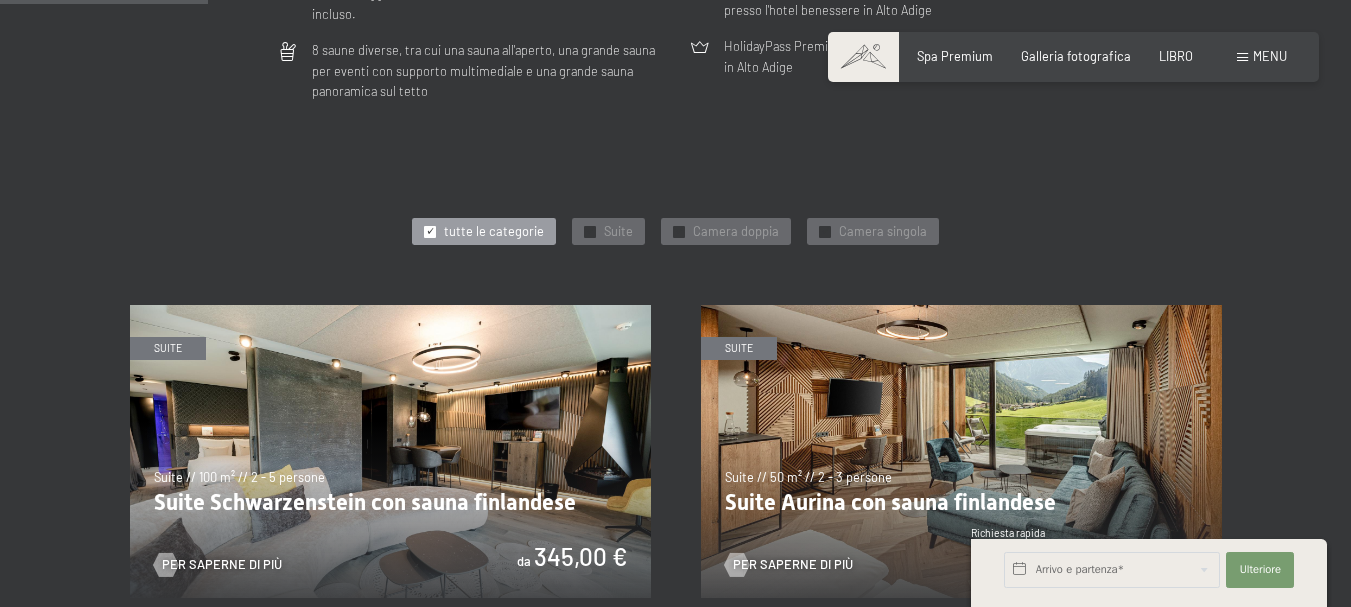 scroll, scrollTop: 865, scrollLeft: 0, axis: vertical 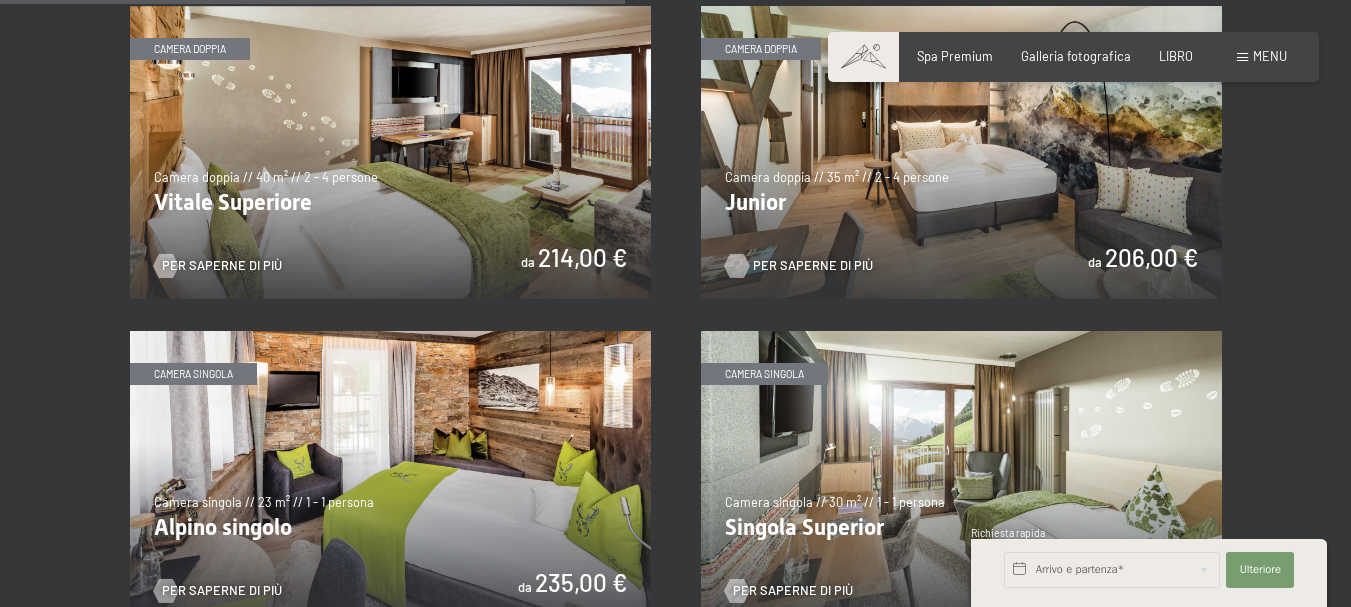 click on "Per saperne di più" at bounding box center (813, 265) 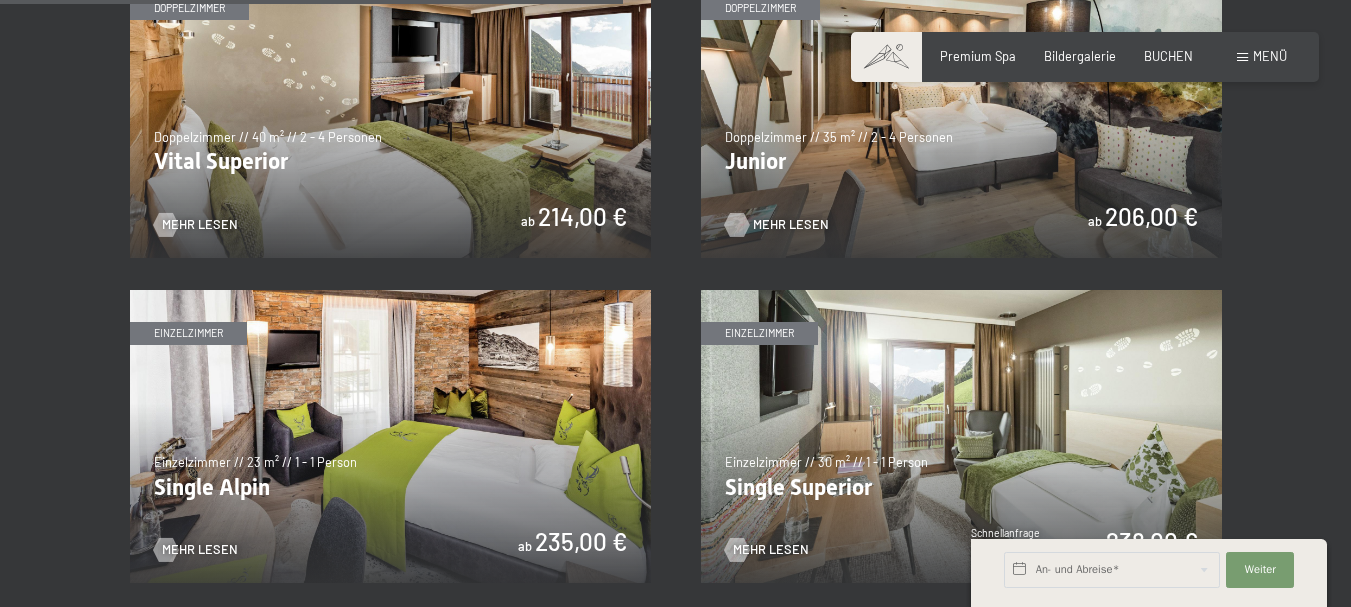 scroll, scrollTop: 2380, scrollLeft: 0, axis: vertical 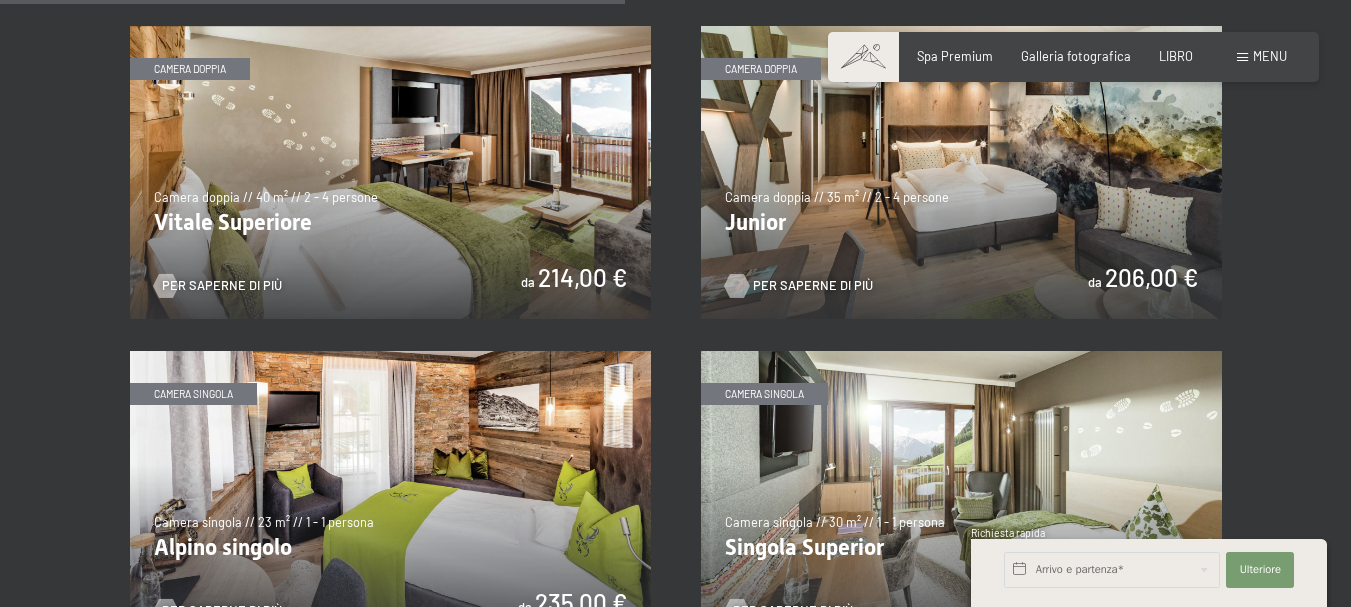 click at bounding box center [390, 172] 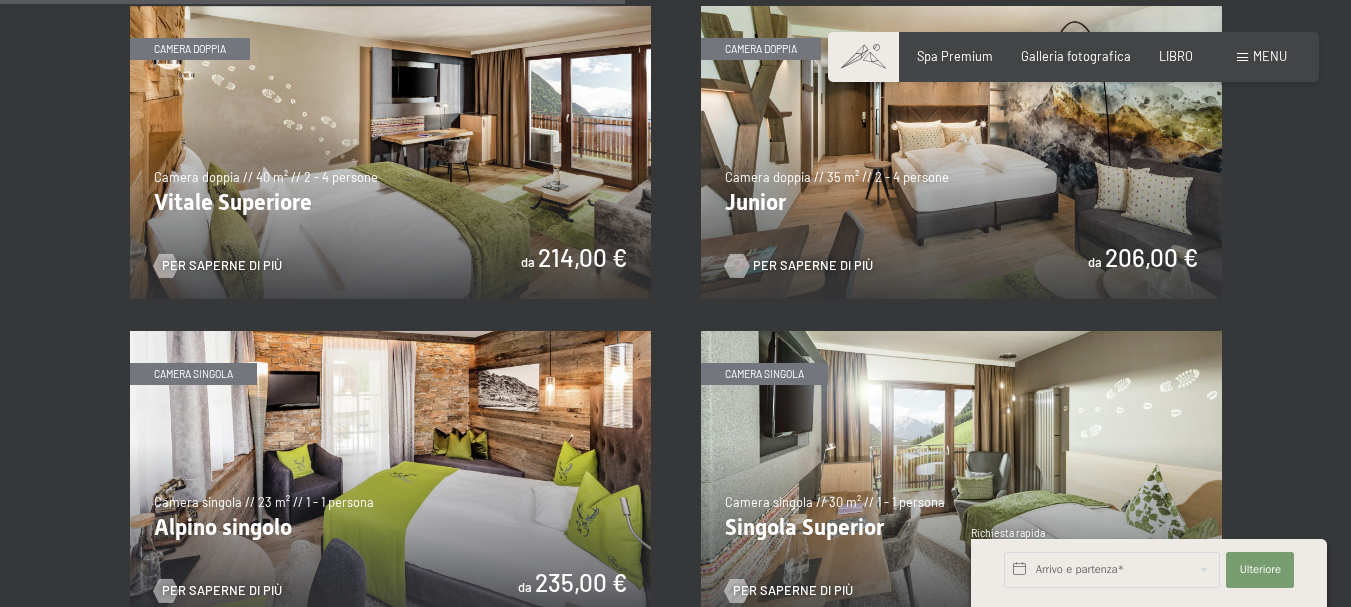 click at bounding box center [961, 152] 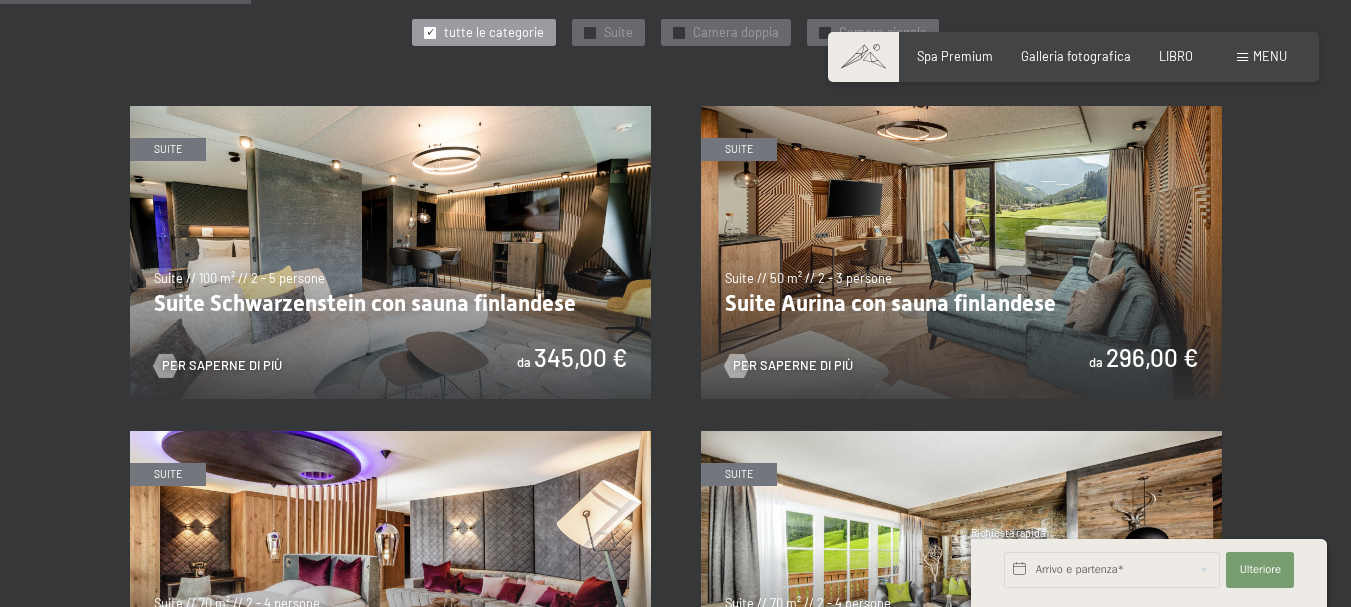 scroll, scrollTop: 900, scrollLeft: 0, axis: vertical 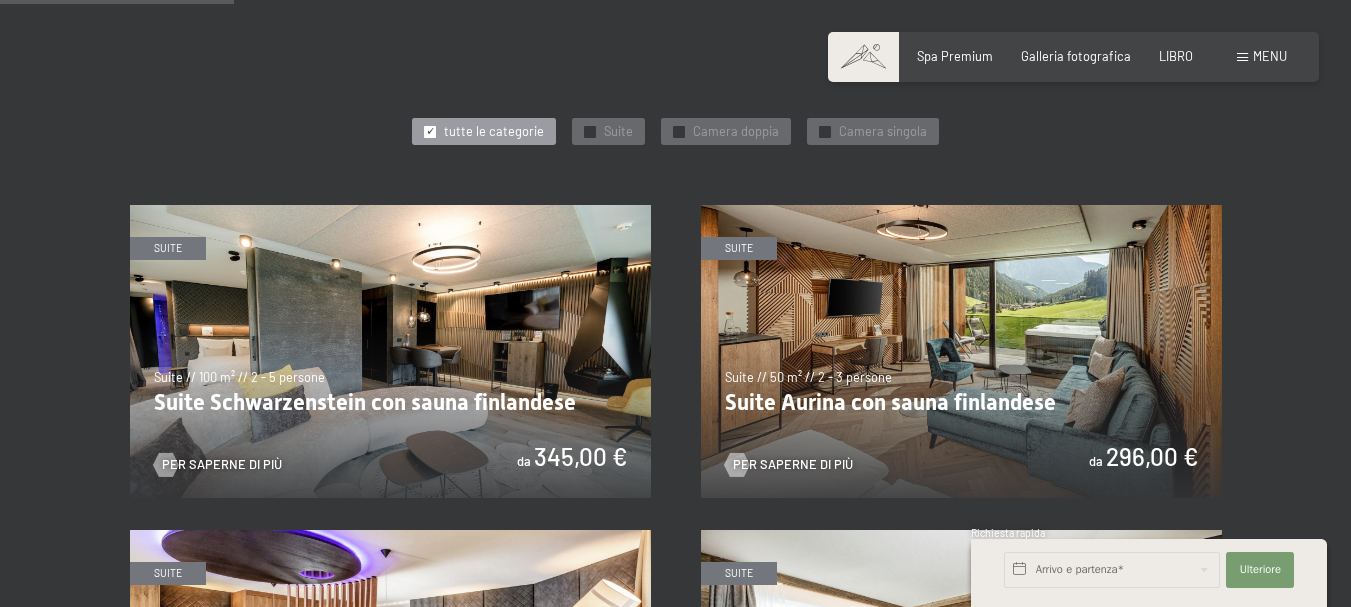 click at bounding box center [390, 351] 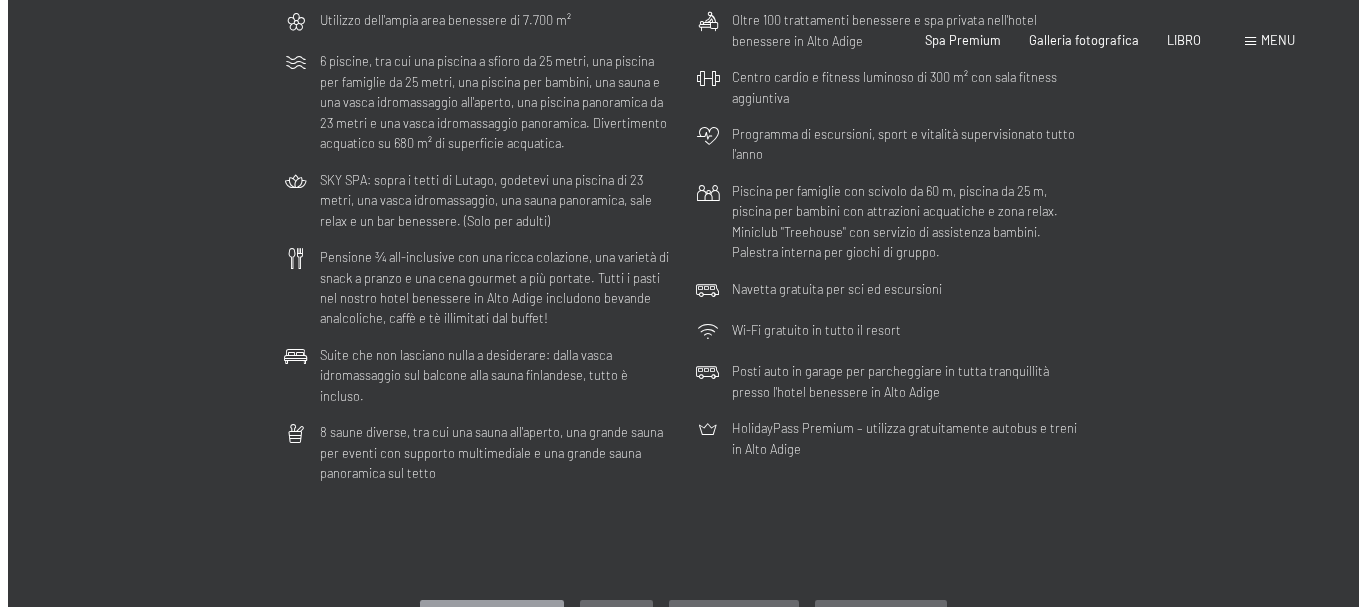 scroll, scrollTop: 0, scrollLeft: 0, axis: both 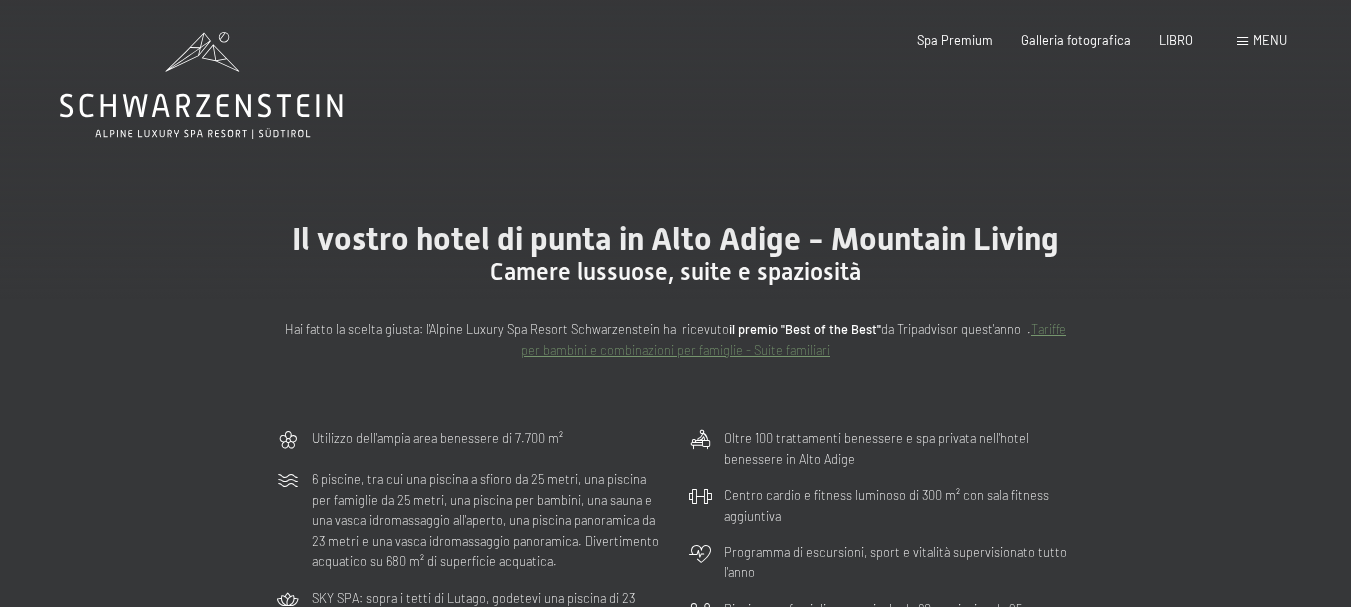 click on "menu" at bounding box center [1262, 41] 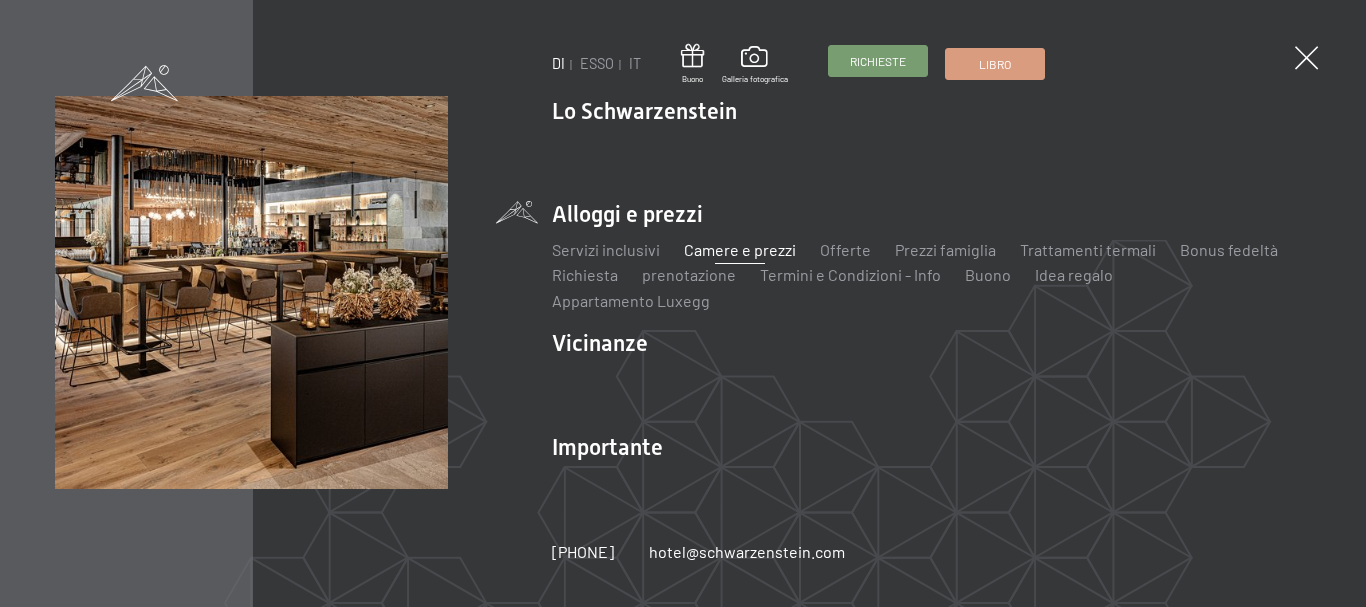 click on "Richieste" at bounding box center [878, 61] 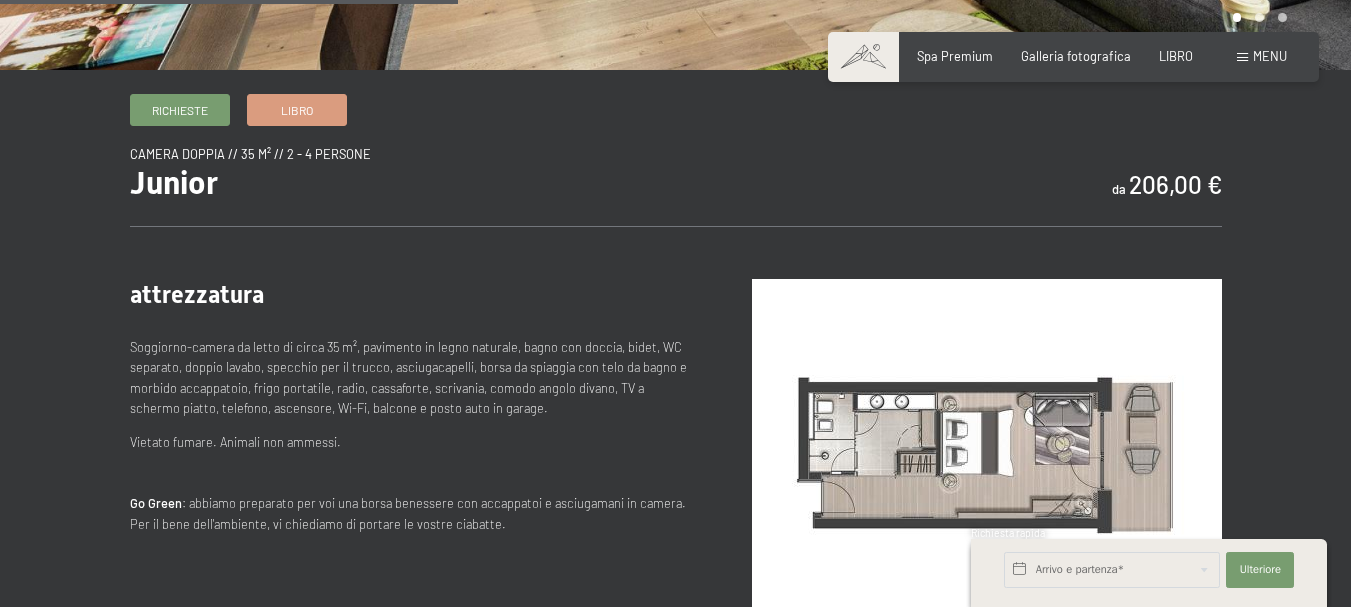 scroll, scrollTop: 800, scrollLeft: 0, axis: vertical 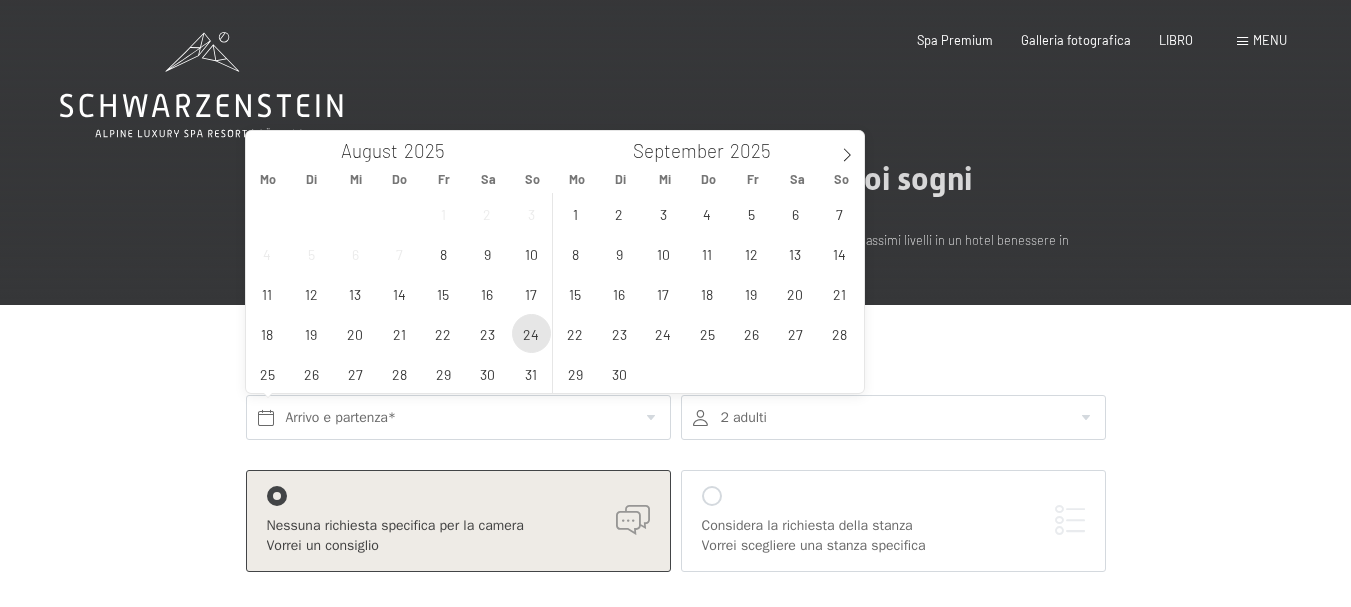 click on "24" at bounding box center (531, 333) 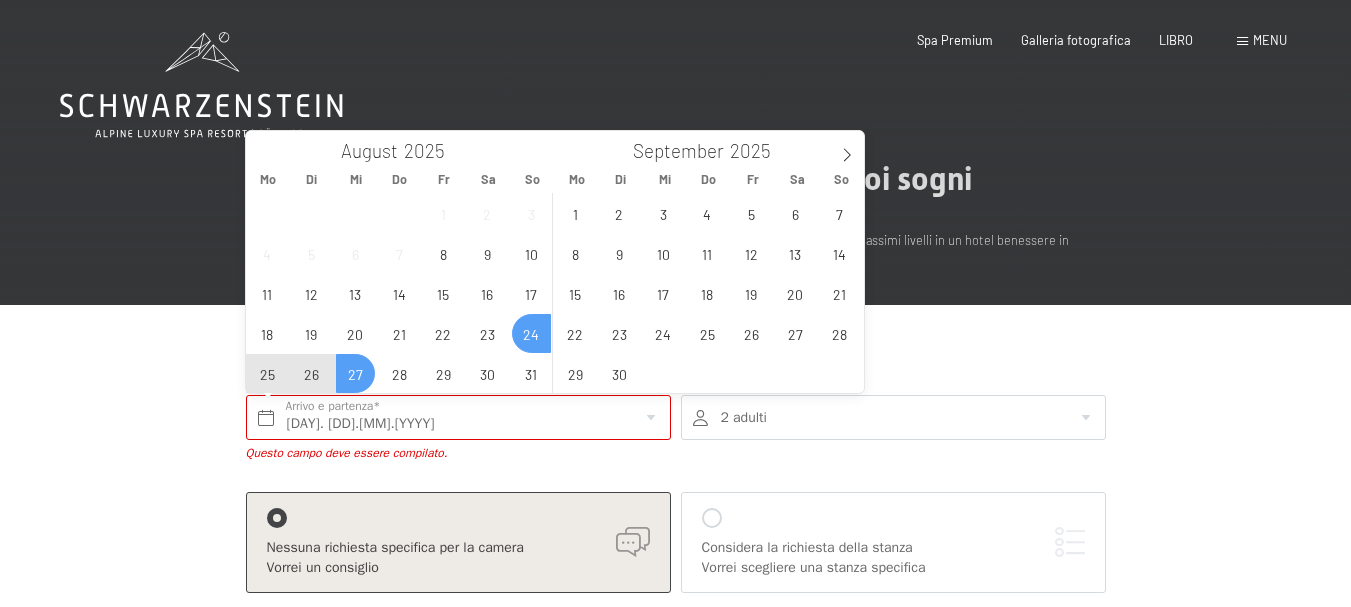 click on "27" at bounding box center (355, 373) 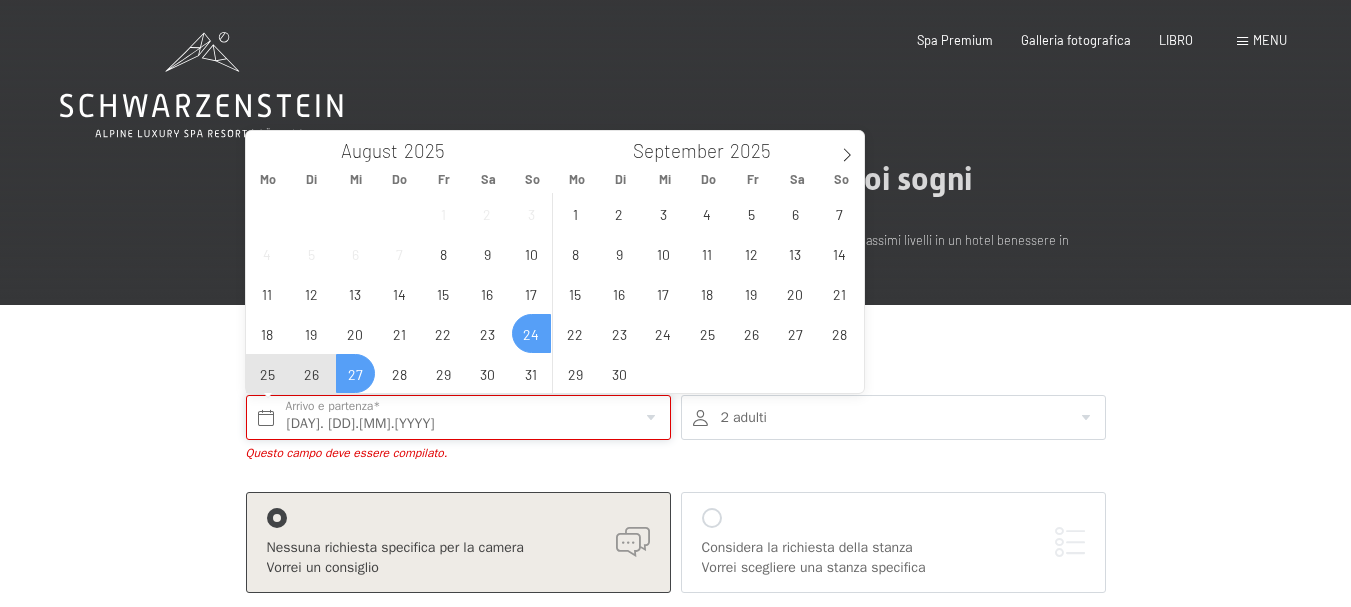 type on "So. 24.08.2025 - Mi. 27.08.2025" 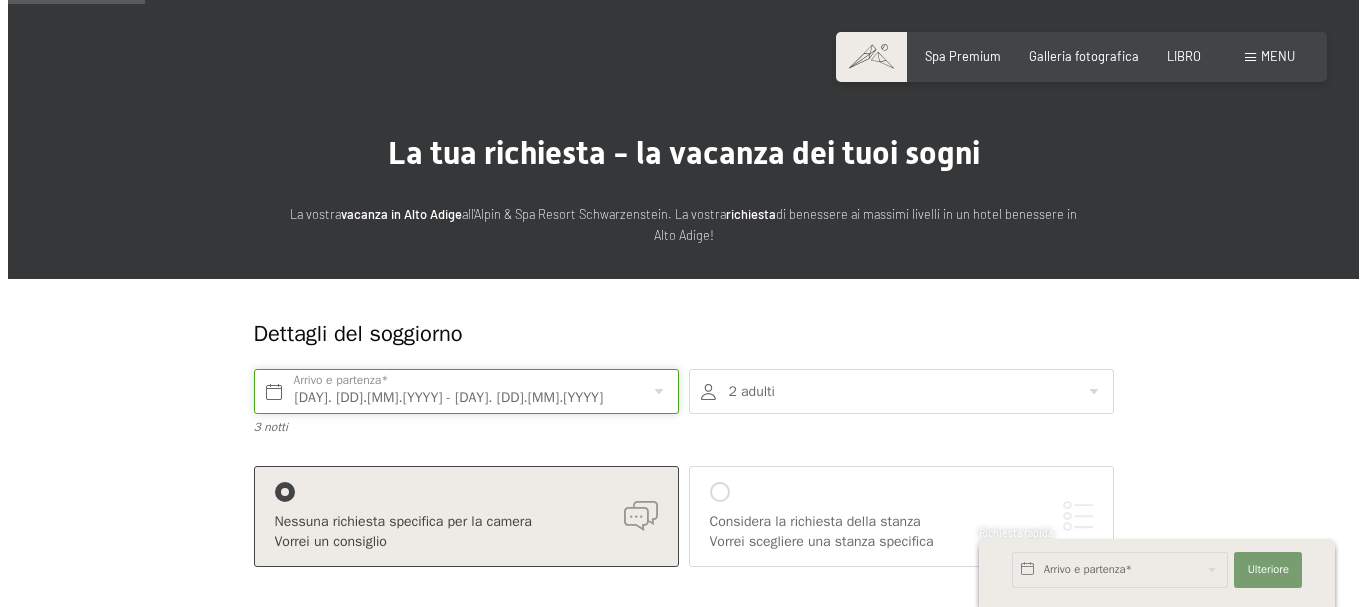 scroll, scrollTop: 200, scrollLeft: 0, axis: vertical 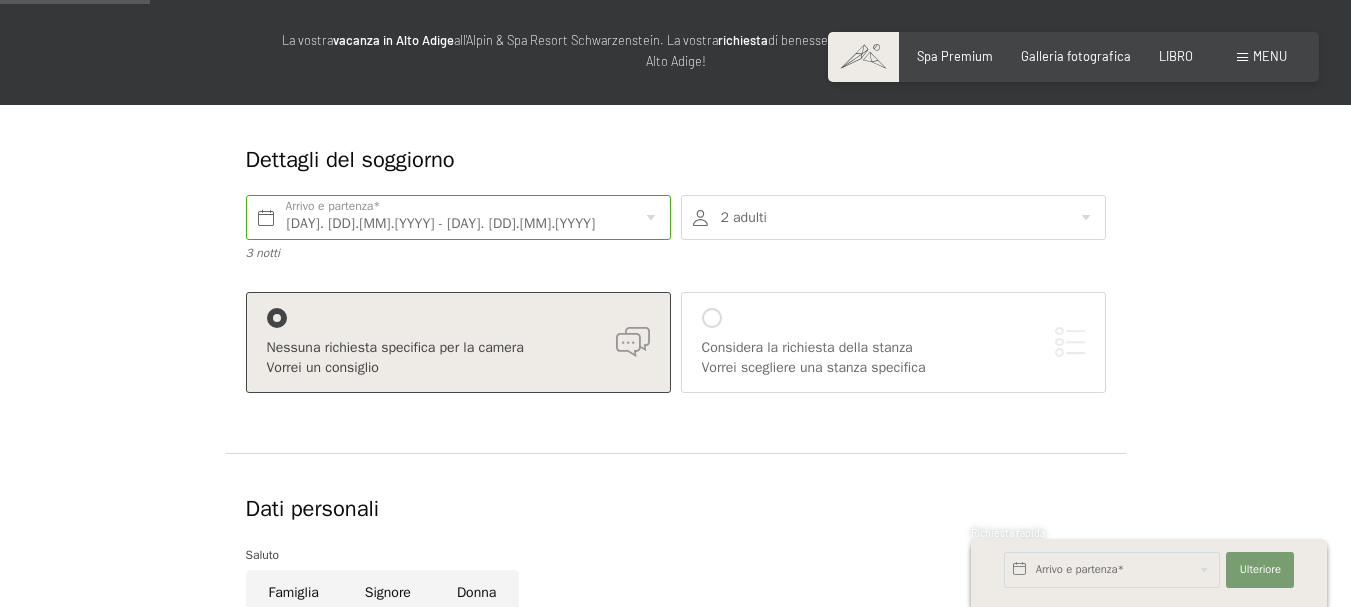 click on "Nessuna richiesta specifica per la camera" at bounding box center (458, 348) 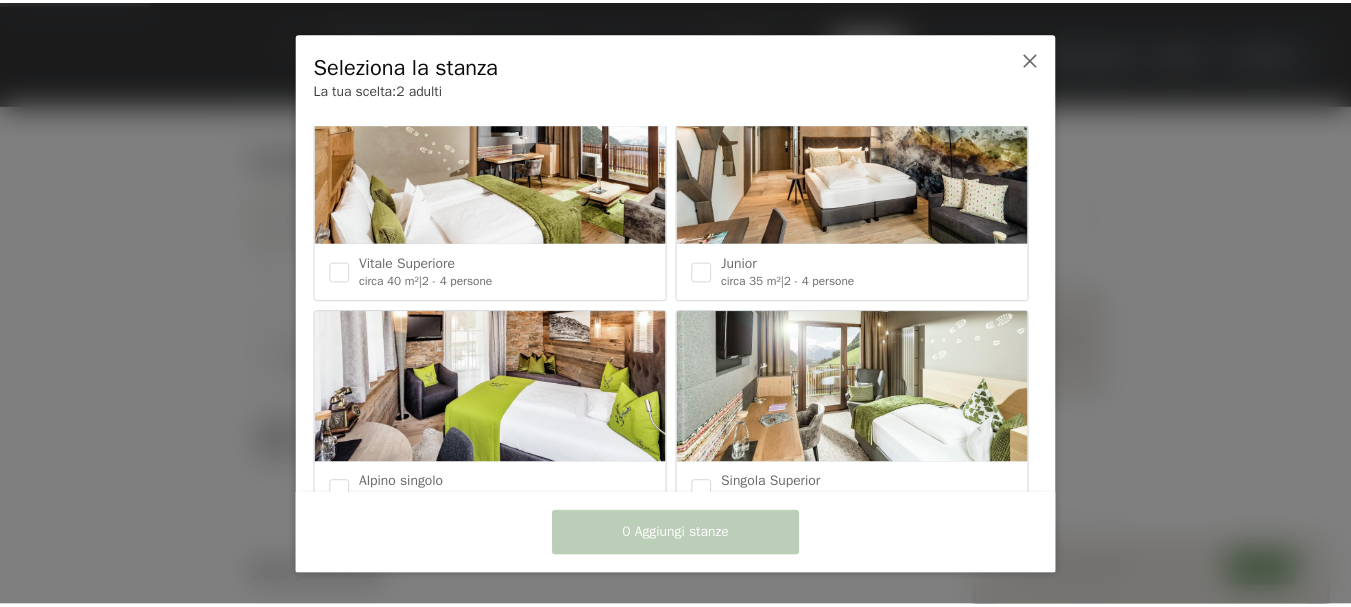 scroll, scrollTop: 906, scrollLeft: 0, axis: vertical 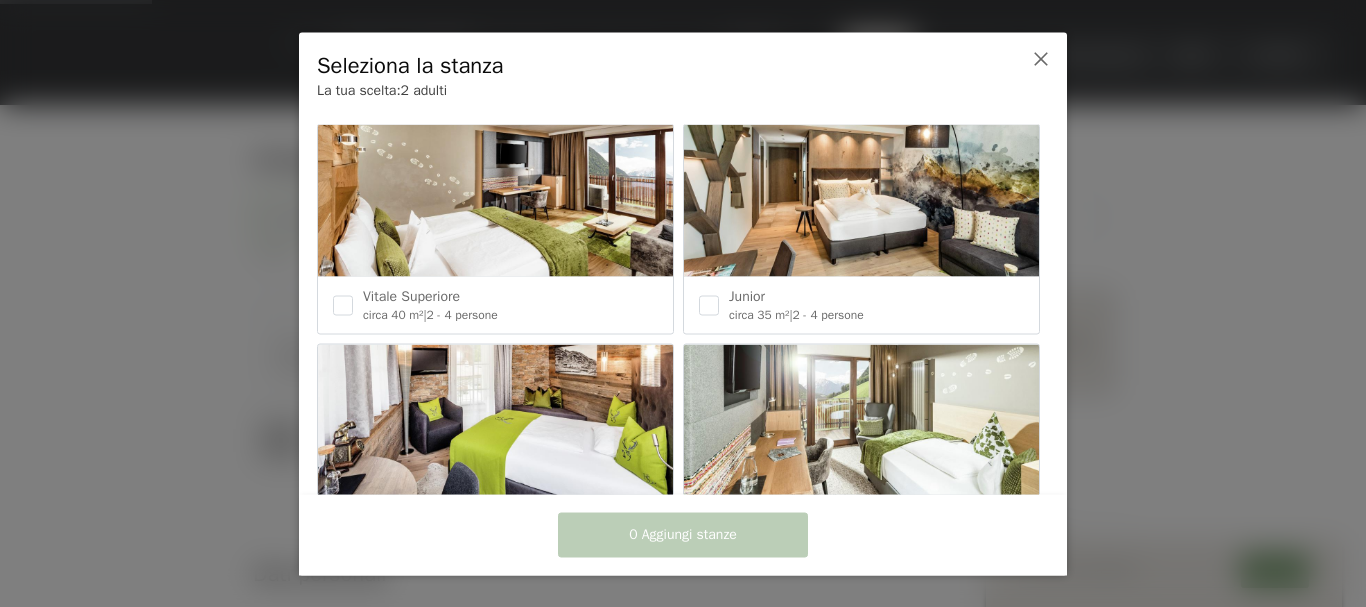 click at bounding box center (861, 201) 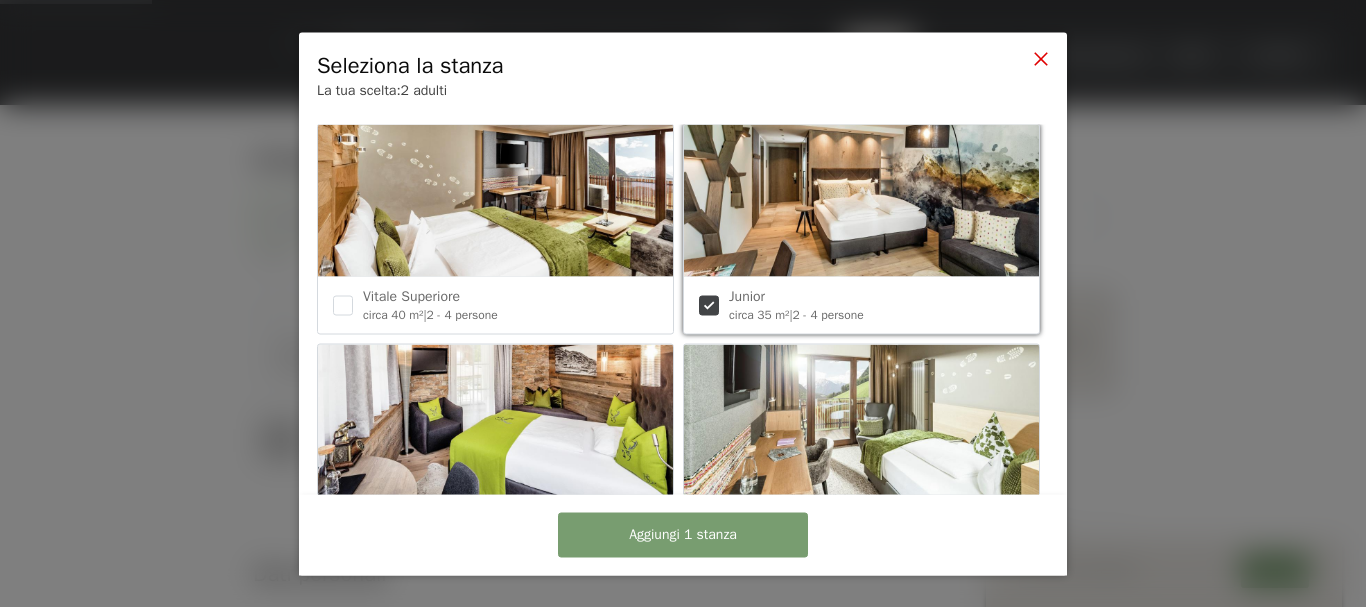 click at bounding box center (1041, 58) 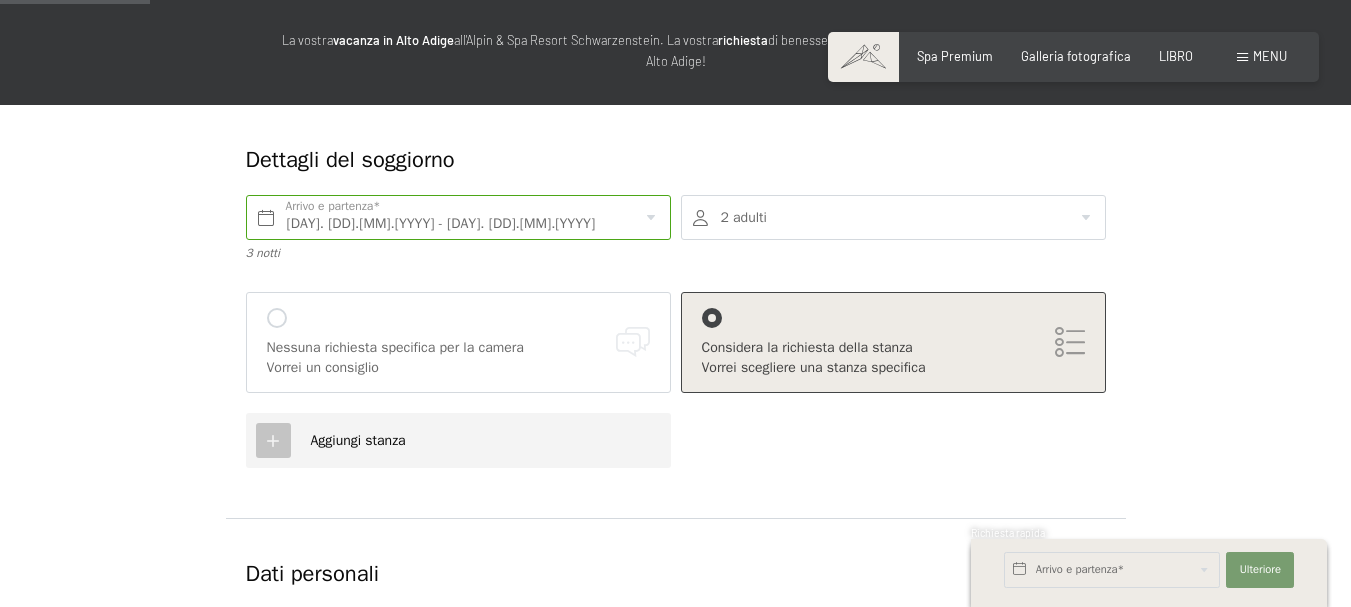 click on "Considera la richiesta della stanza" at bounding box center [807, 347] 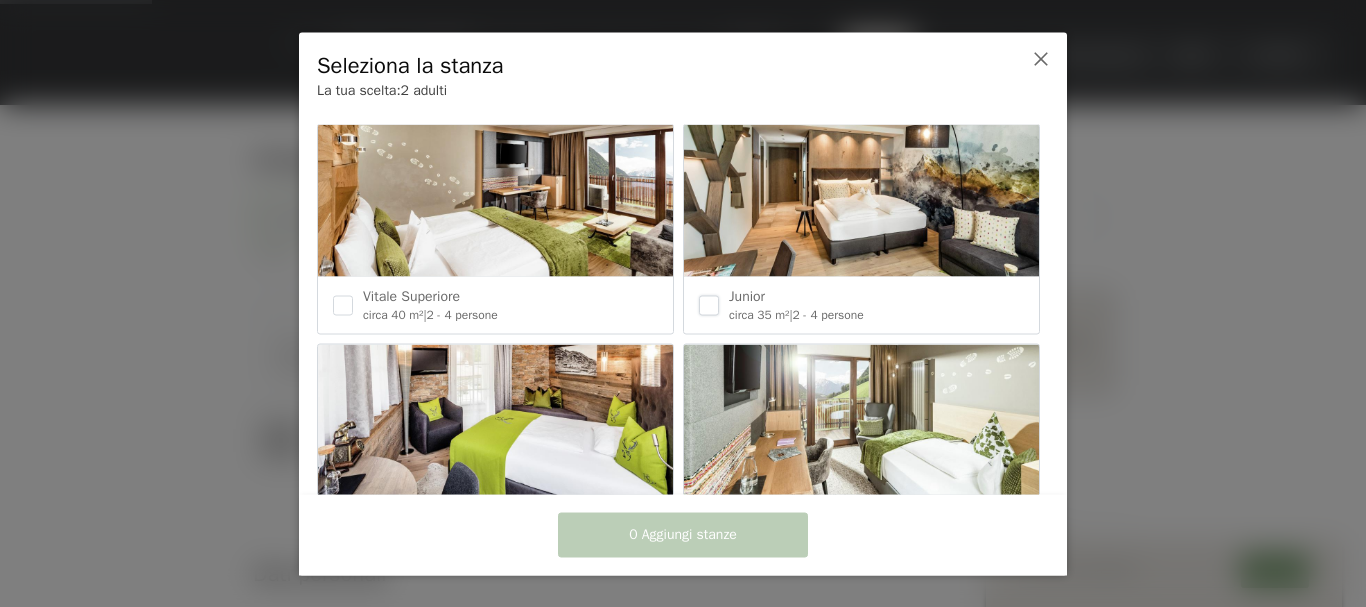 click at bounding box center [709, 305] 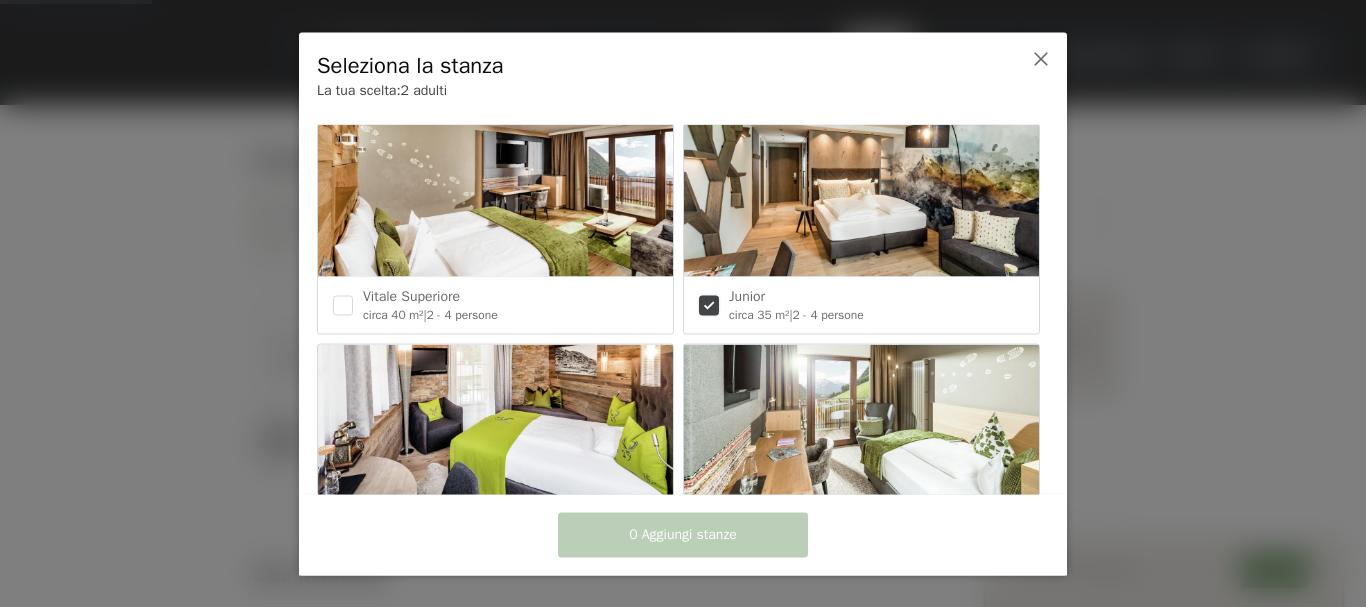 checkbox on "true" 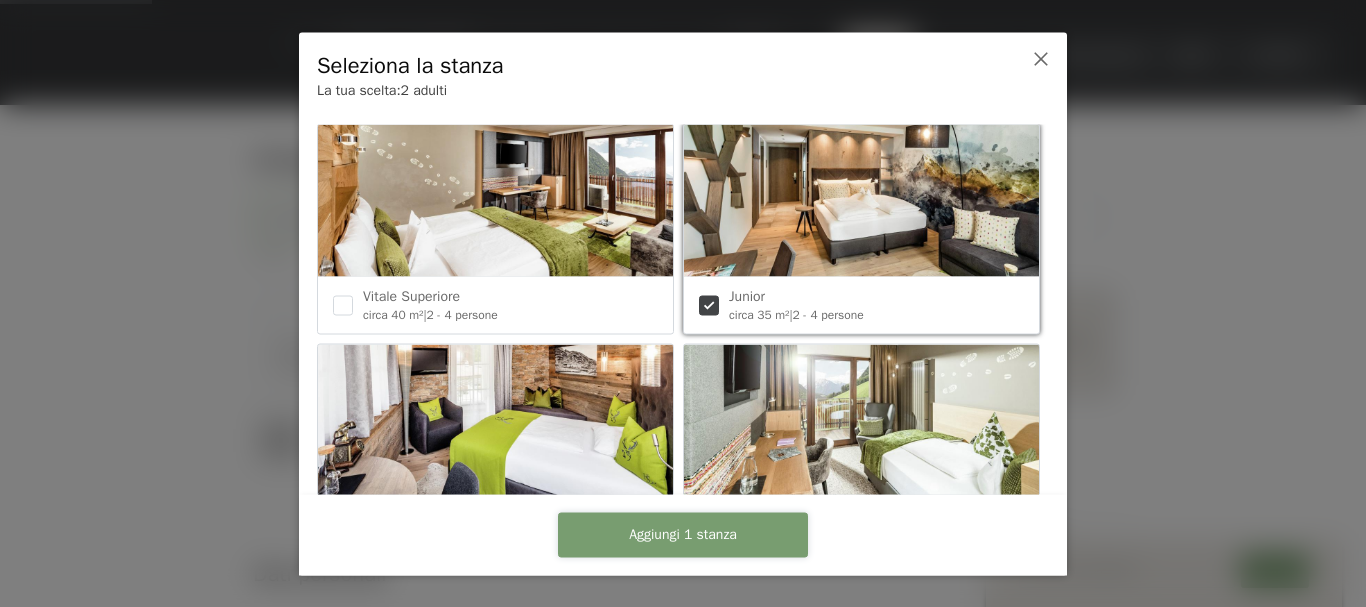 click on "Aggiungi 1 stanza" at bounding box center (683, 534) 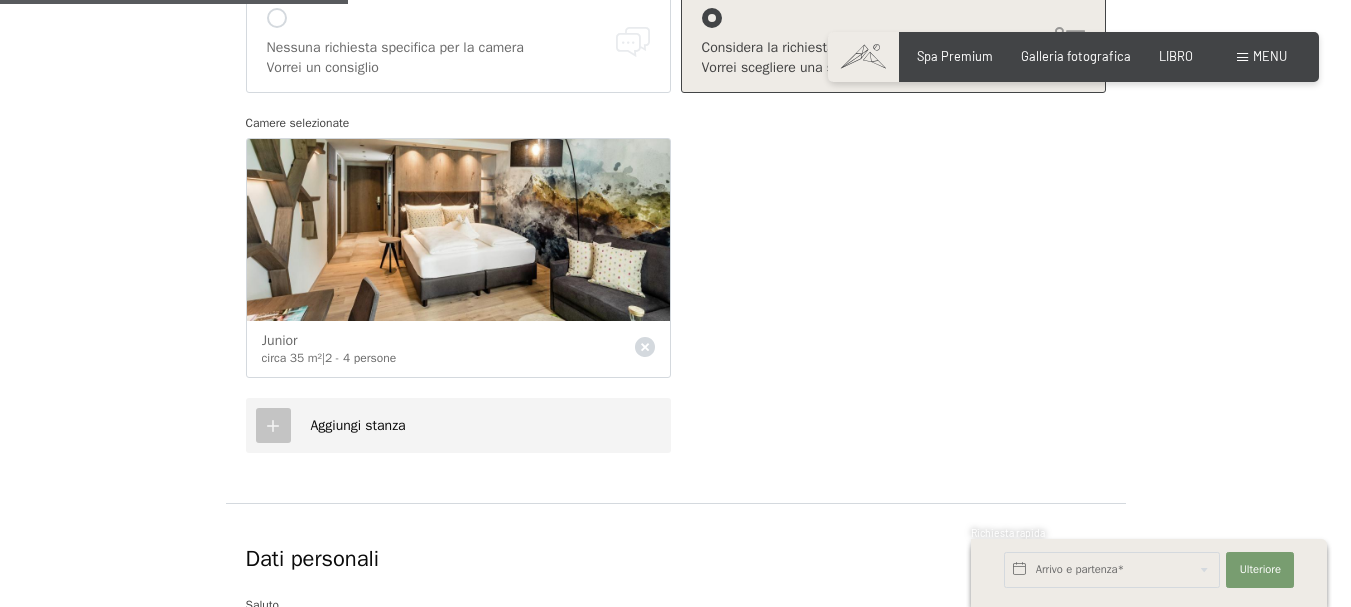 scroll, scrollTop: 700, scrollLeft: 0, axis: vertical 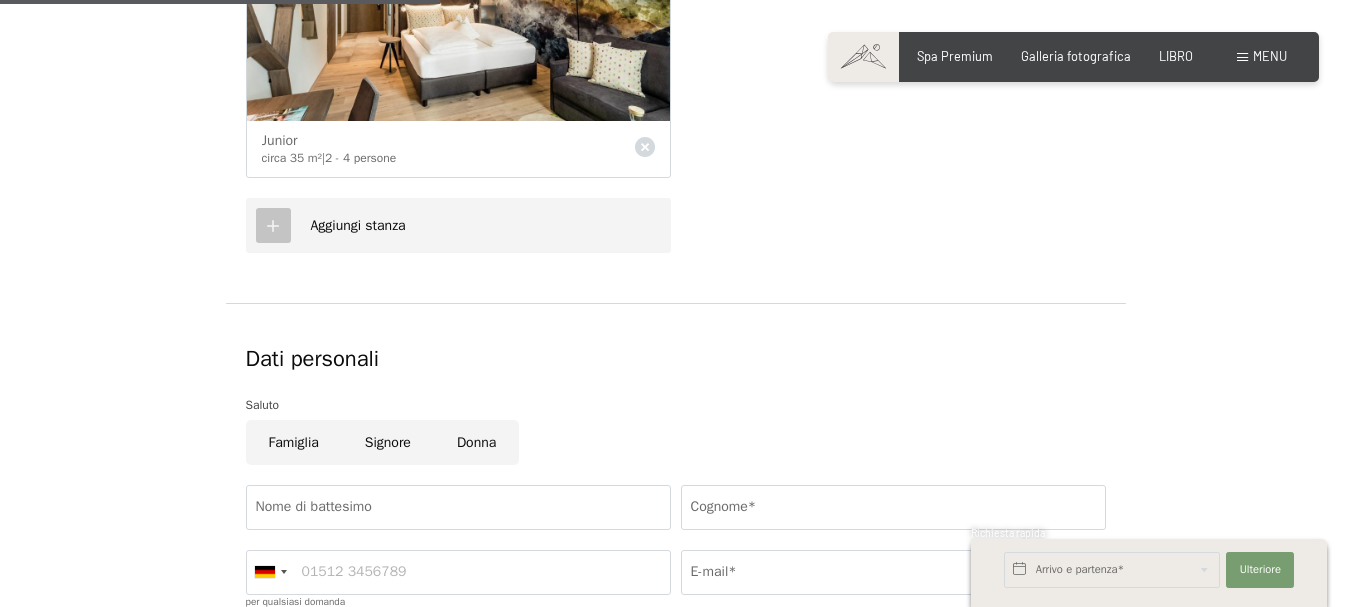 click on "Signore" at bounding box center (388, 442) 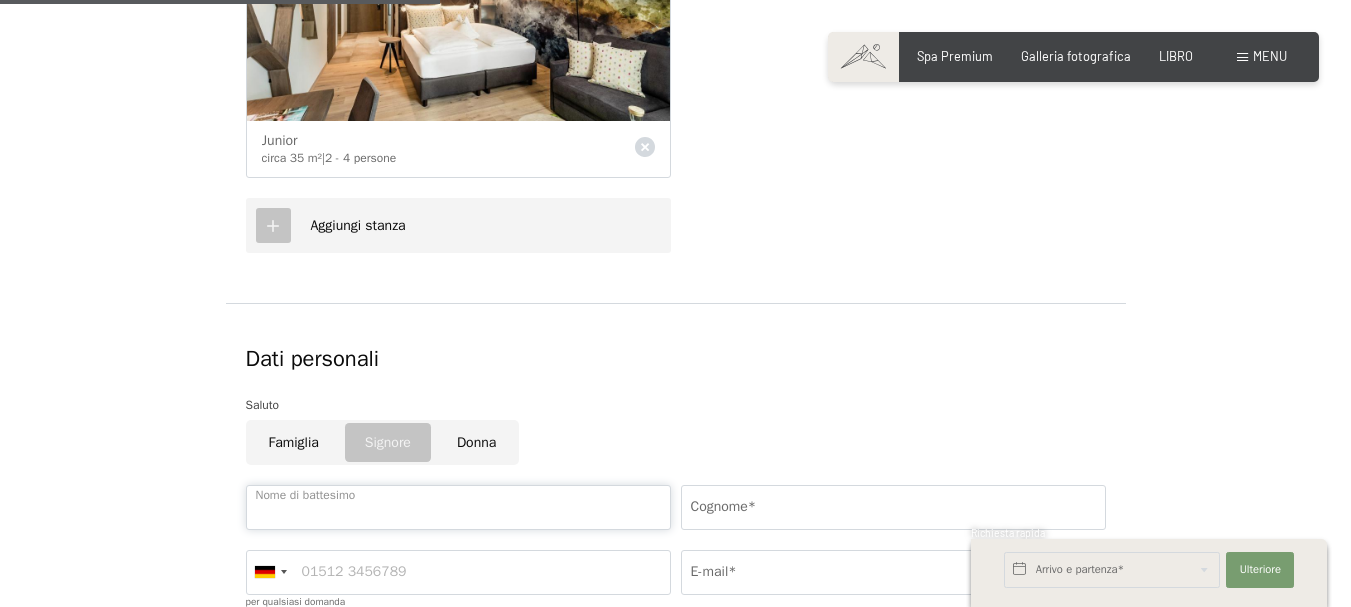 click on "Nome di battesimo" at bounding box center (458, 507) 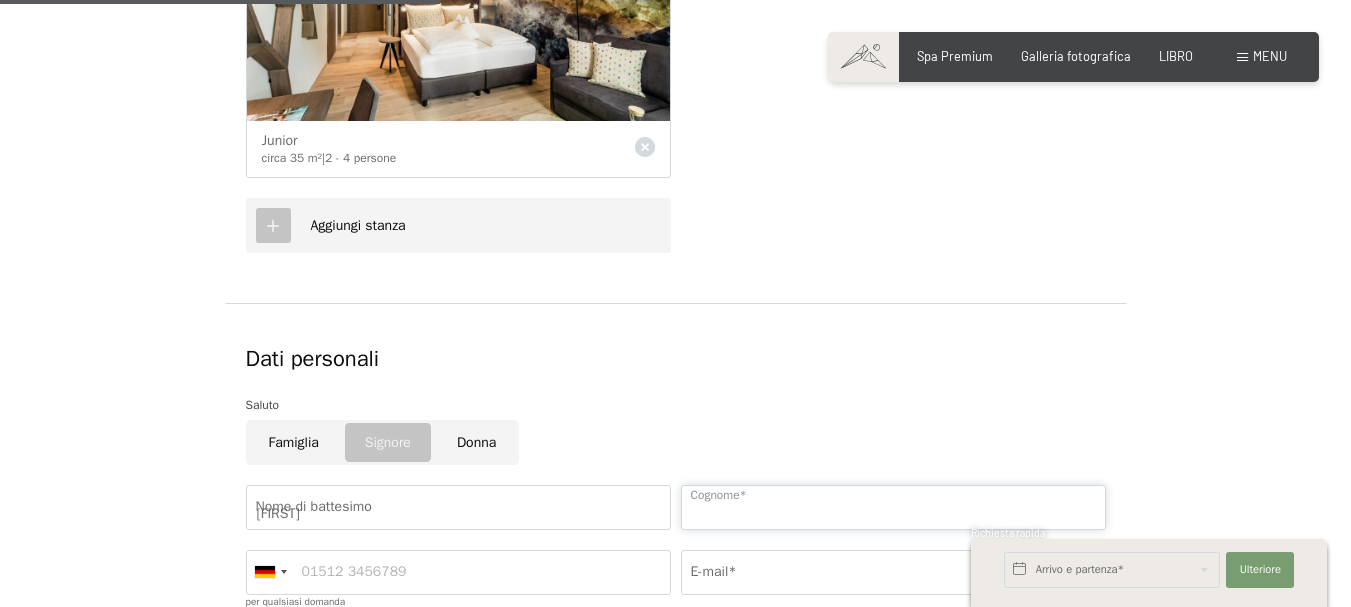 type on "De martin polo" 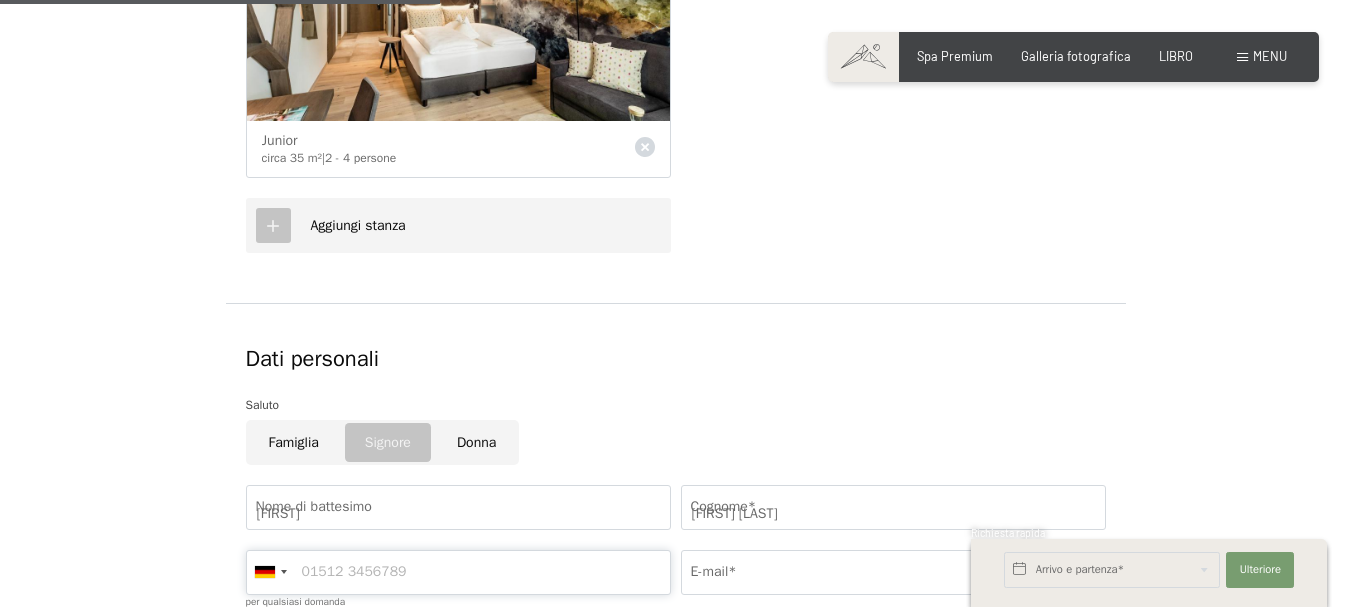 type on "3473083132" 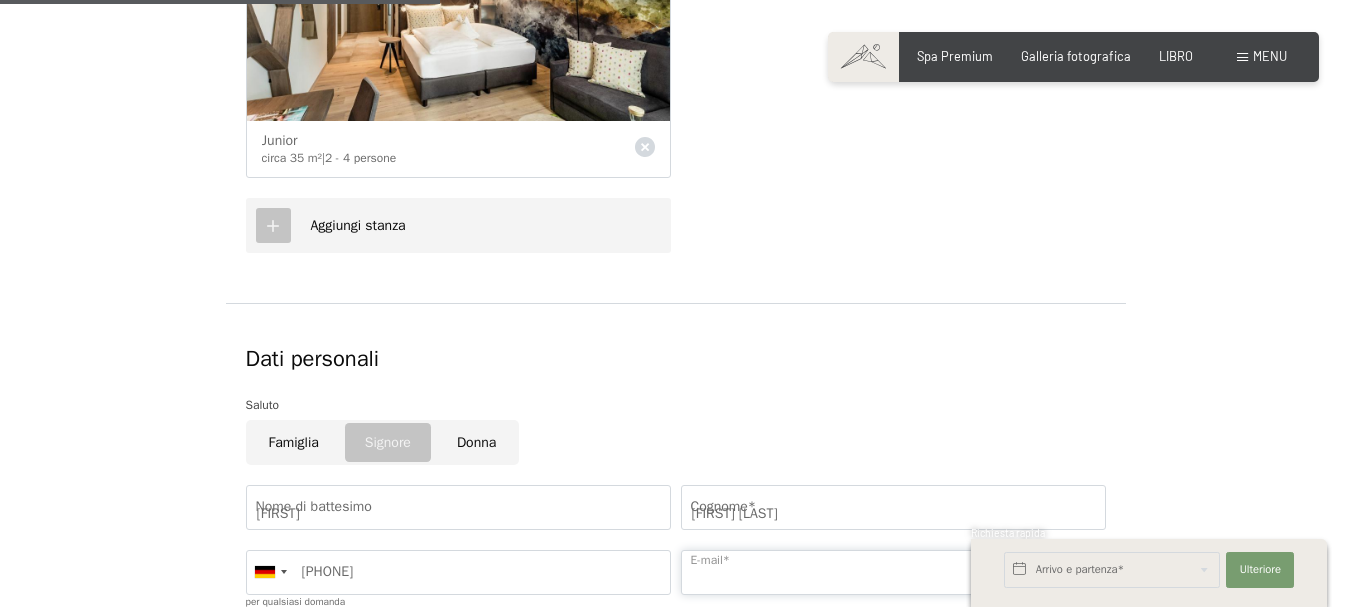 type on "info@chantillylimana.it" 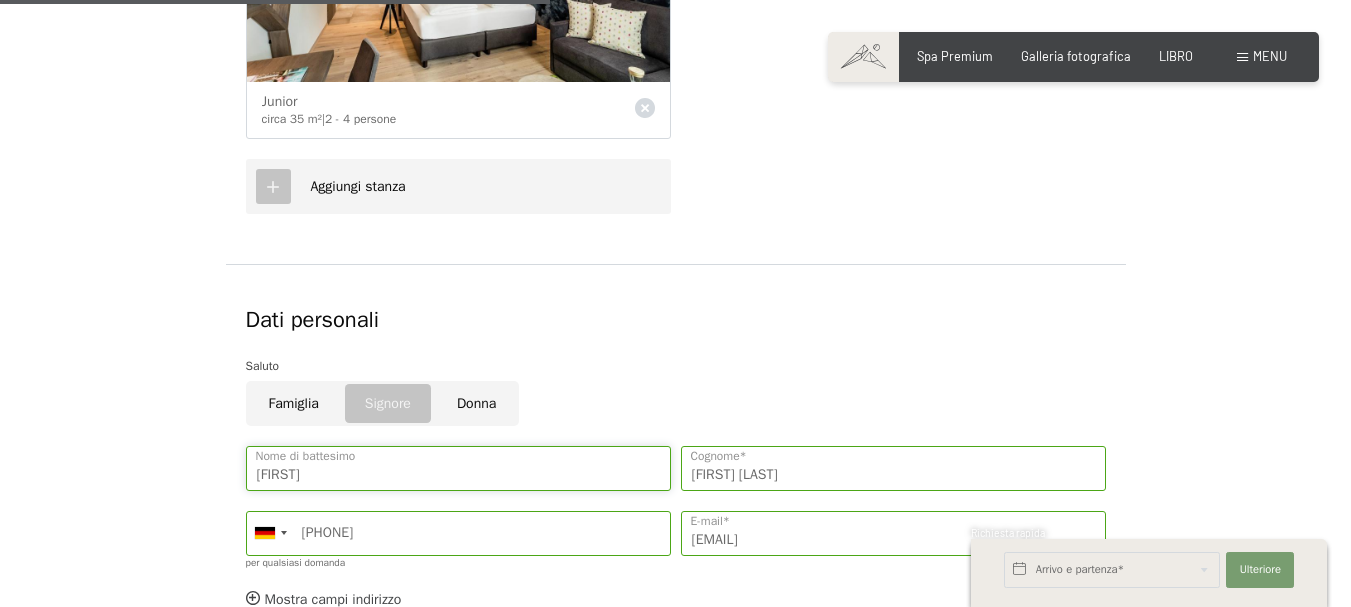 scroll, scrollTop: 900, scrollLeft: 0, axis: vertical 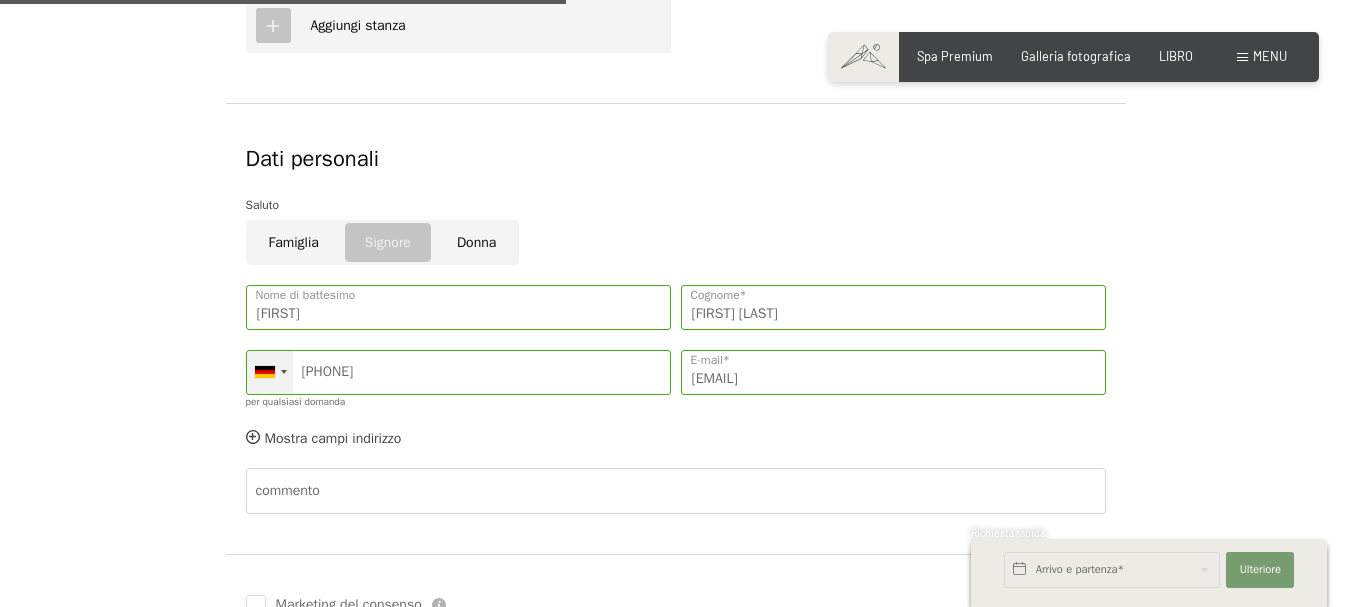 click at bounding box center [265, 372] 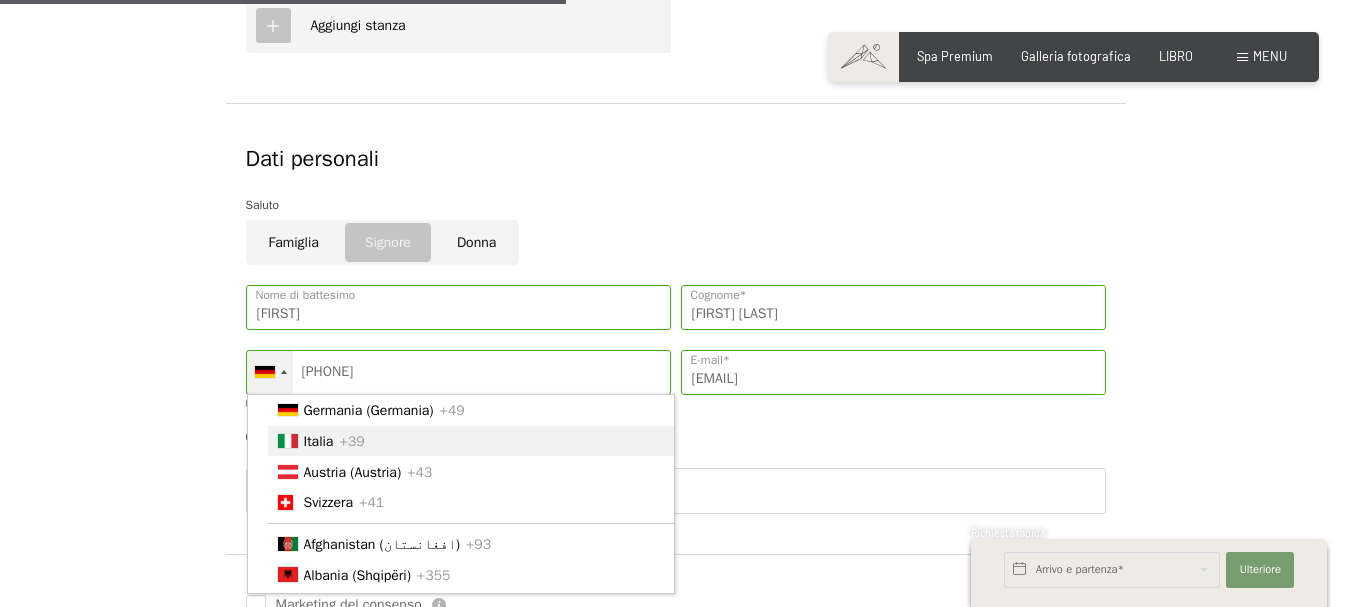 click on "Italia" at bounding box center [319, 441] 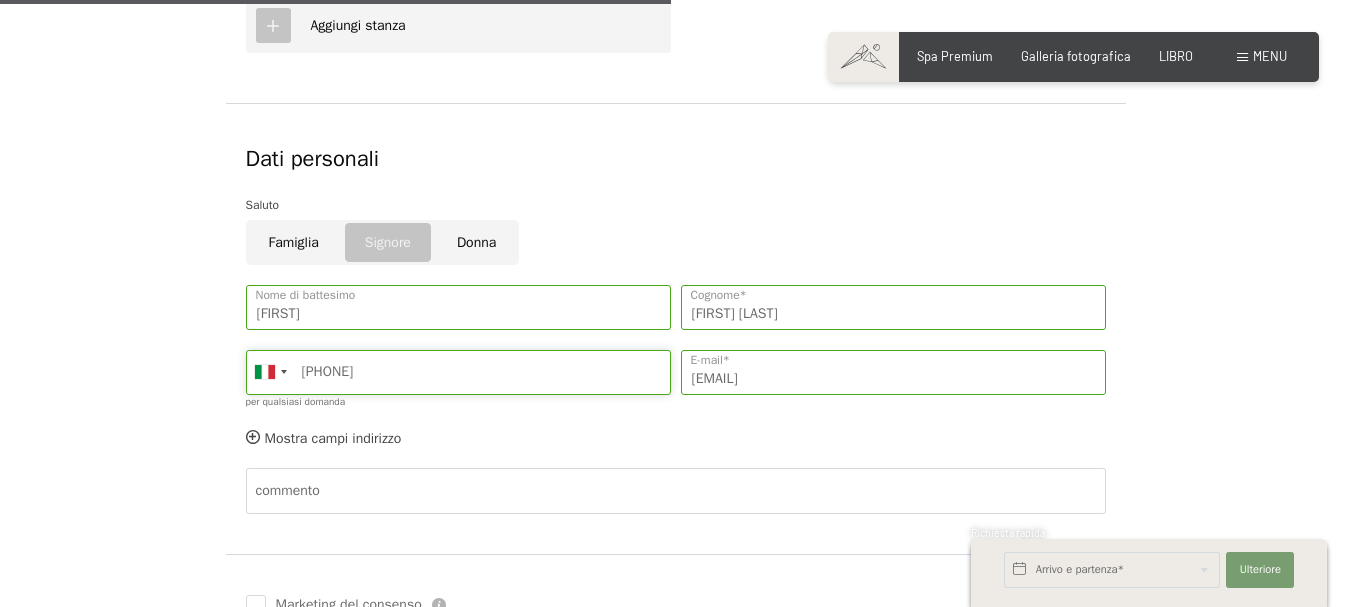 scroll, scrollTop: 1100, scrollLeft: 0, axis: vertical 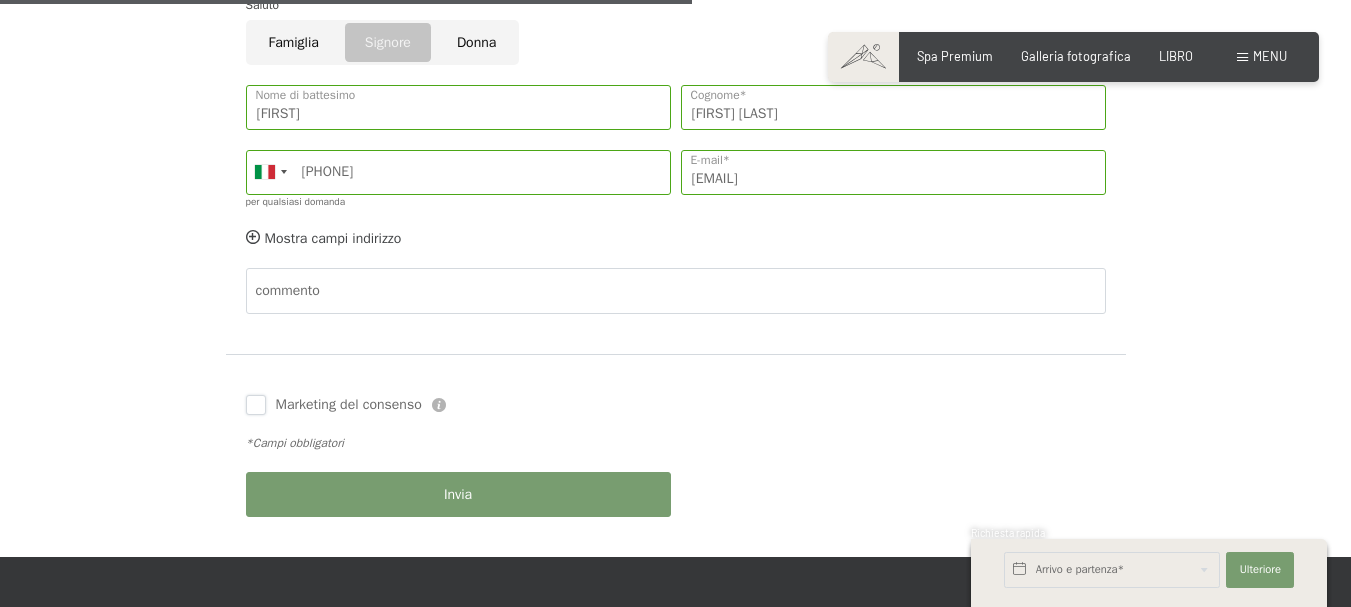 click on "Marketing del consenso" at bounding box center (256, 405) 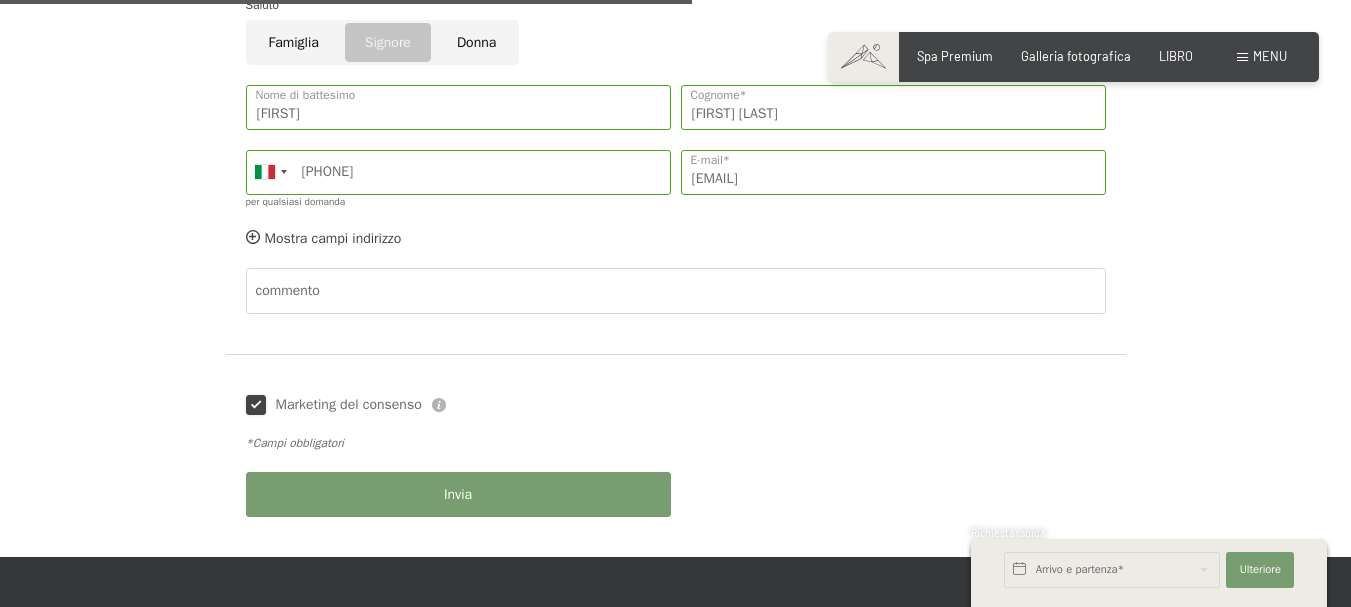 checkbox on "true" 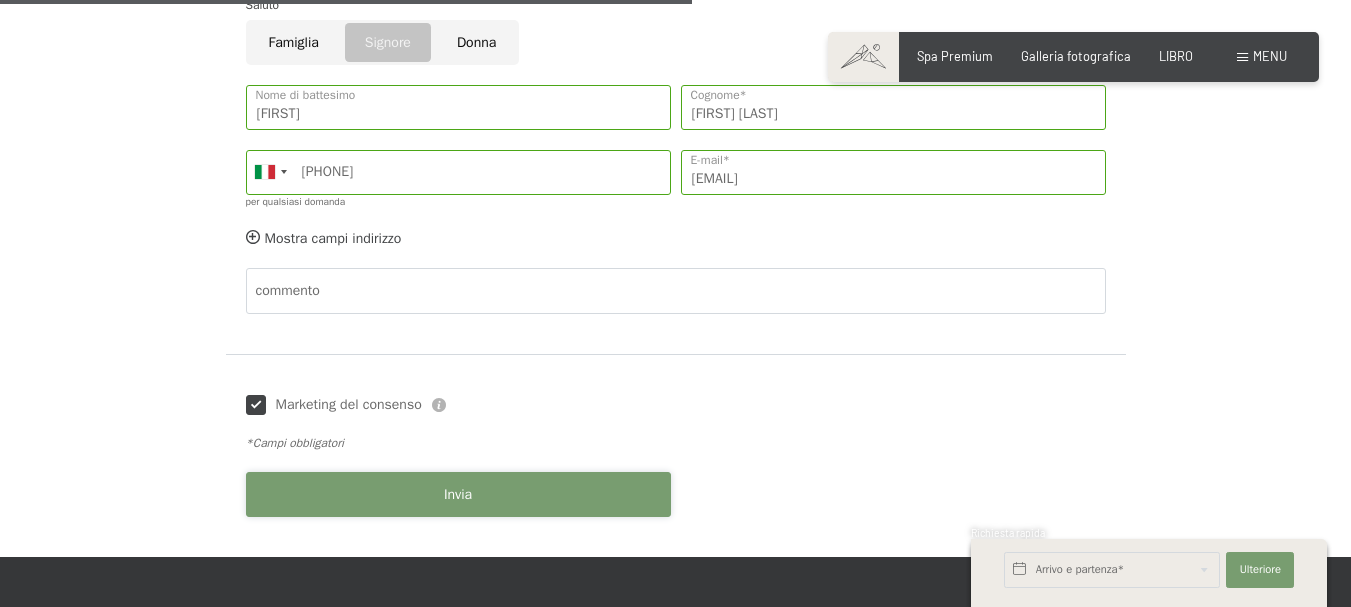 click on "Invia" at bounding box center [458, 494] 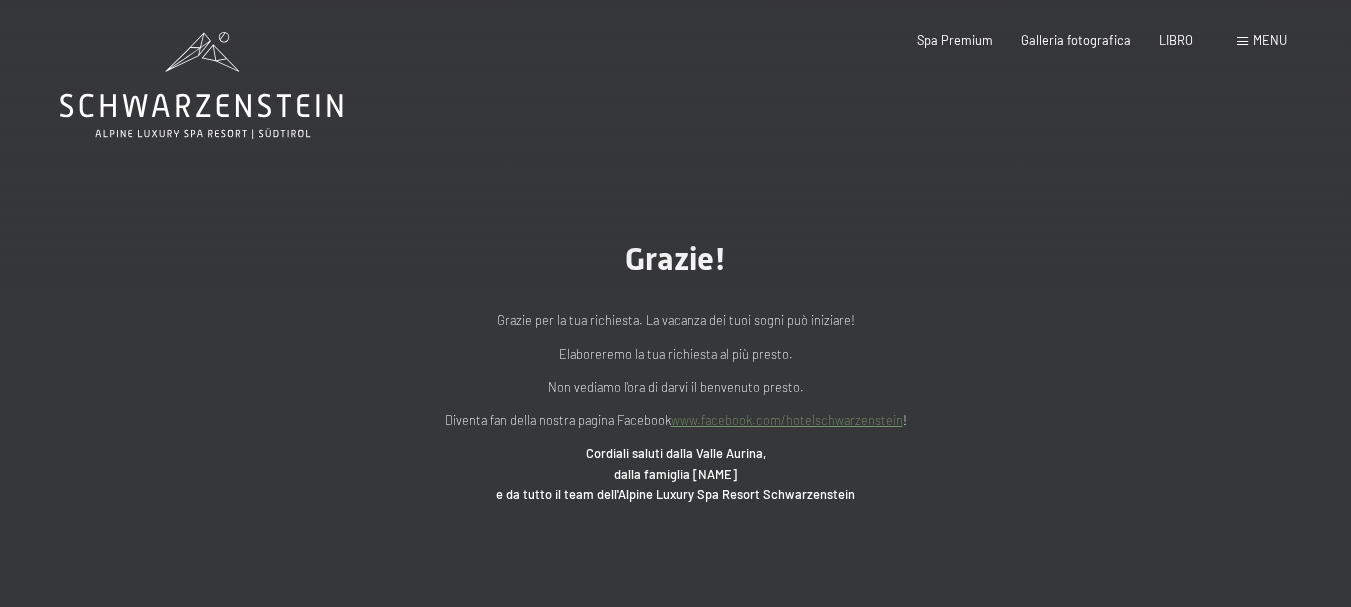 scroll, scrollTop: 0, scrollLeft: 0, axis: both 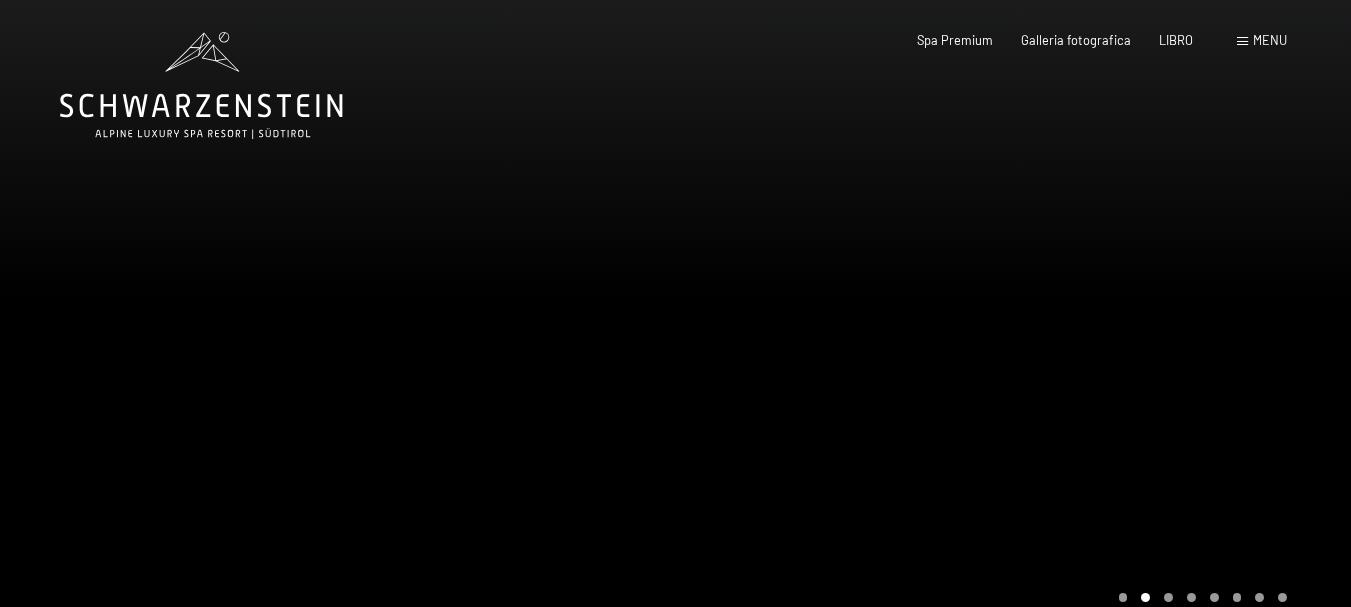 click at bounding box center (1014, 325) 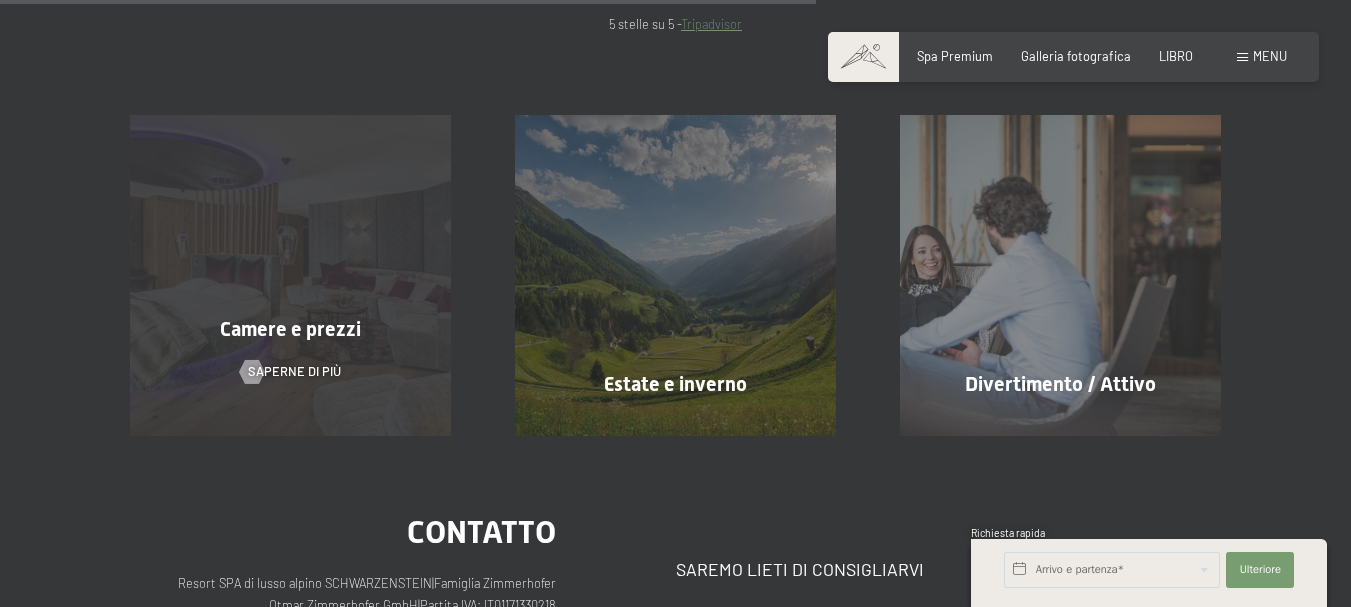 scroll, scrollTop: 1000, scrollLeft: 0, axis: vertical 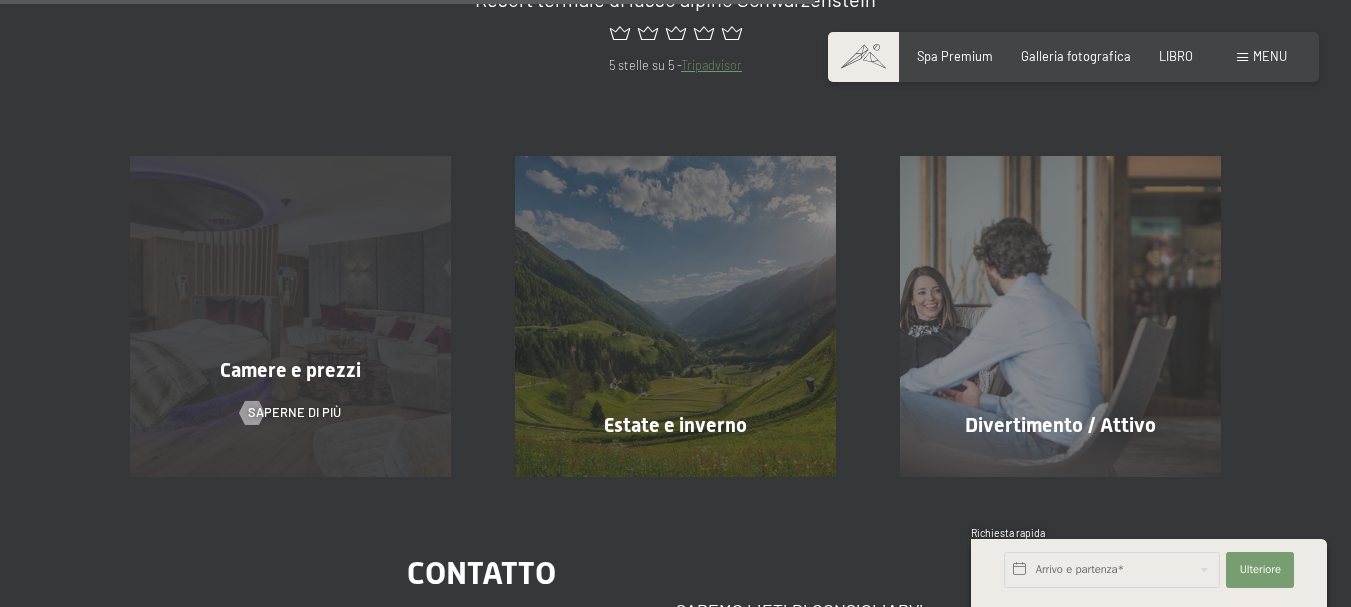 click on "Camere e prezzi" at bounding box center [290, 370] 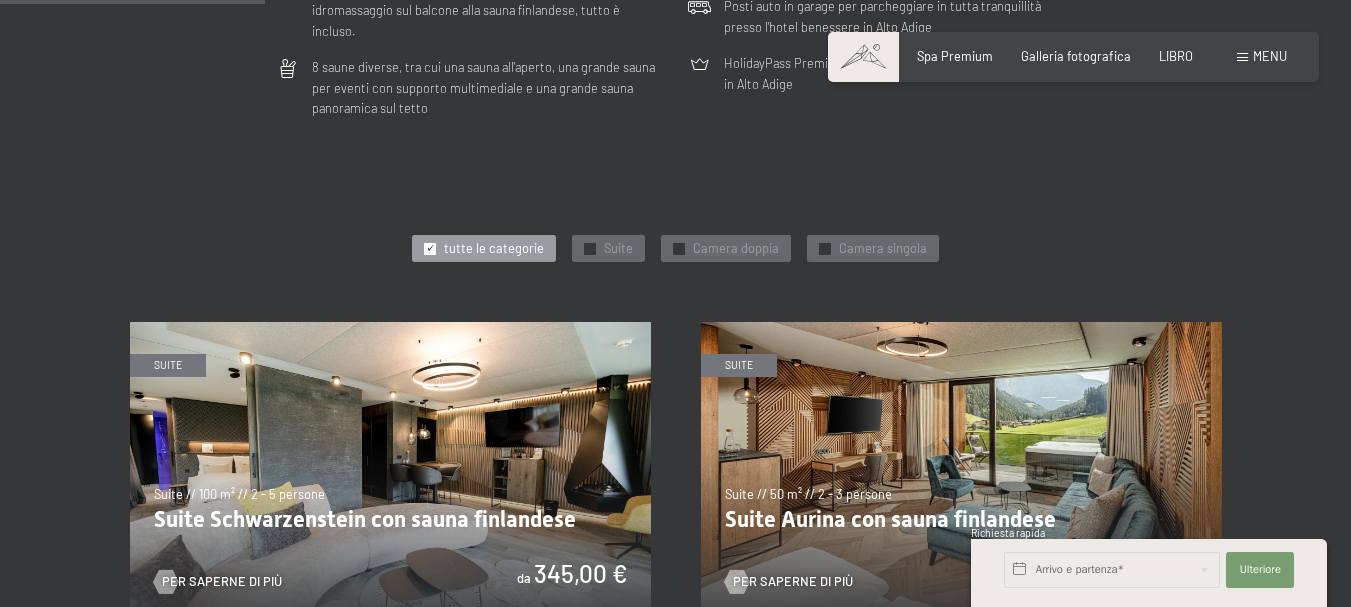 scroll, scrollTop: 1200, scrollLeft: 0, axis: vertical 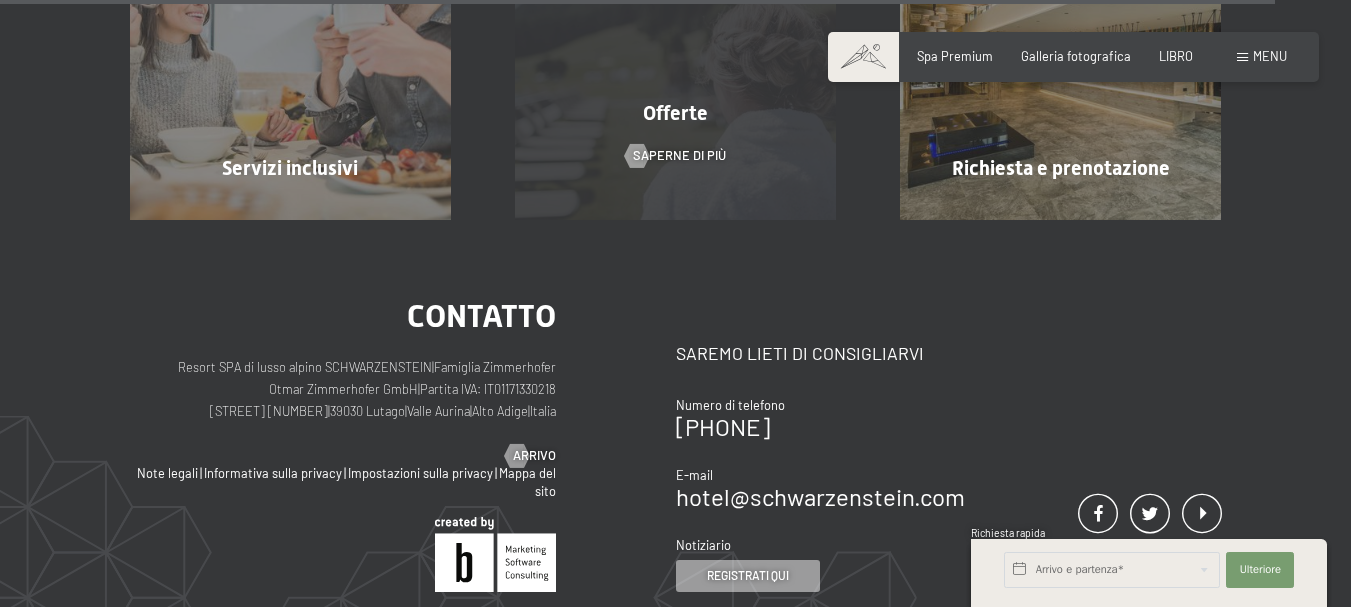 click on "Offerte           Saperne di più" at bounding box center [675, 58] 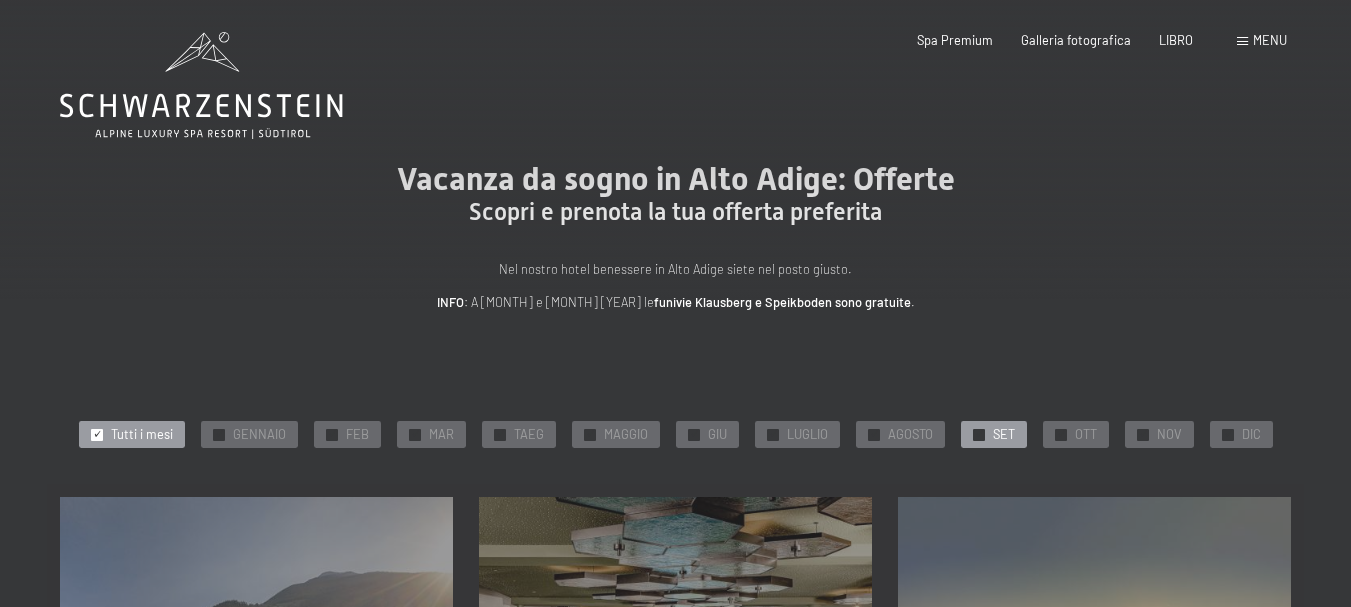 drag, startPoint x: 0, startPoint y: 0, endPoint x: 990, endPoint y: 434, distance: 1080.9514 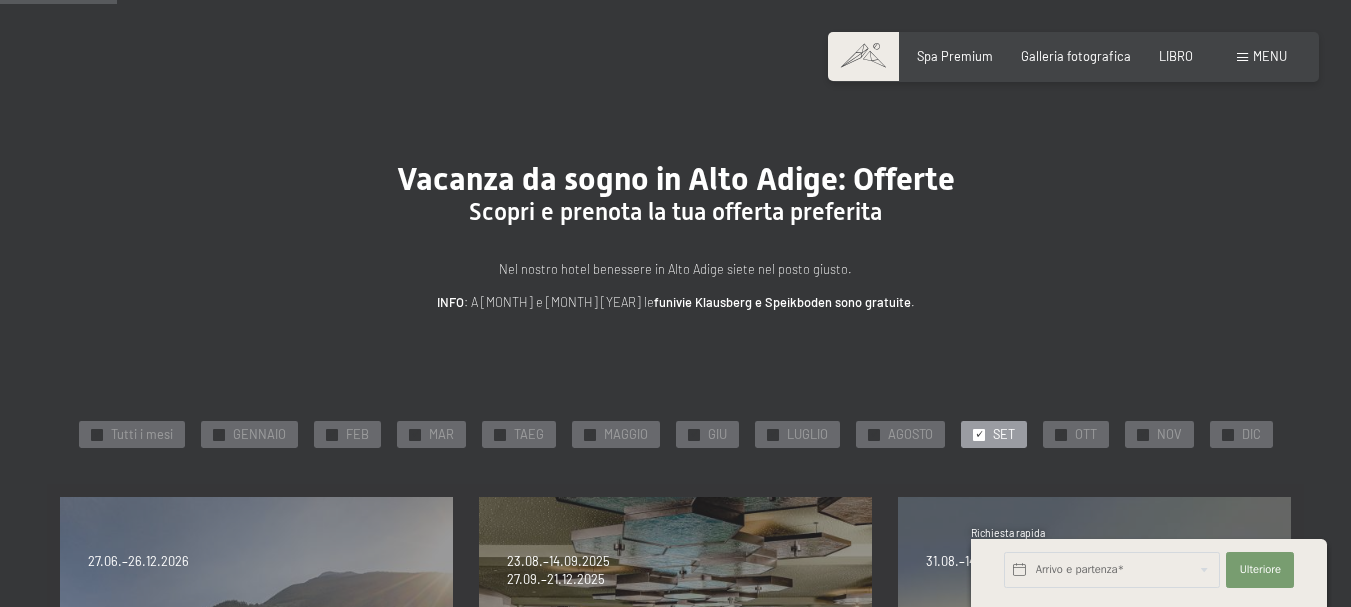 scroll, scrollTop: 200, scrollLeft: 0, axis: vertical 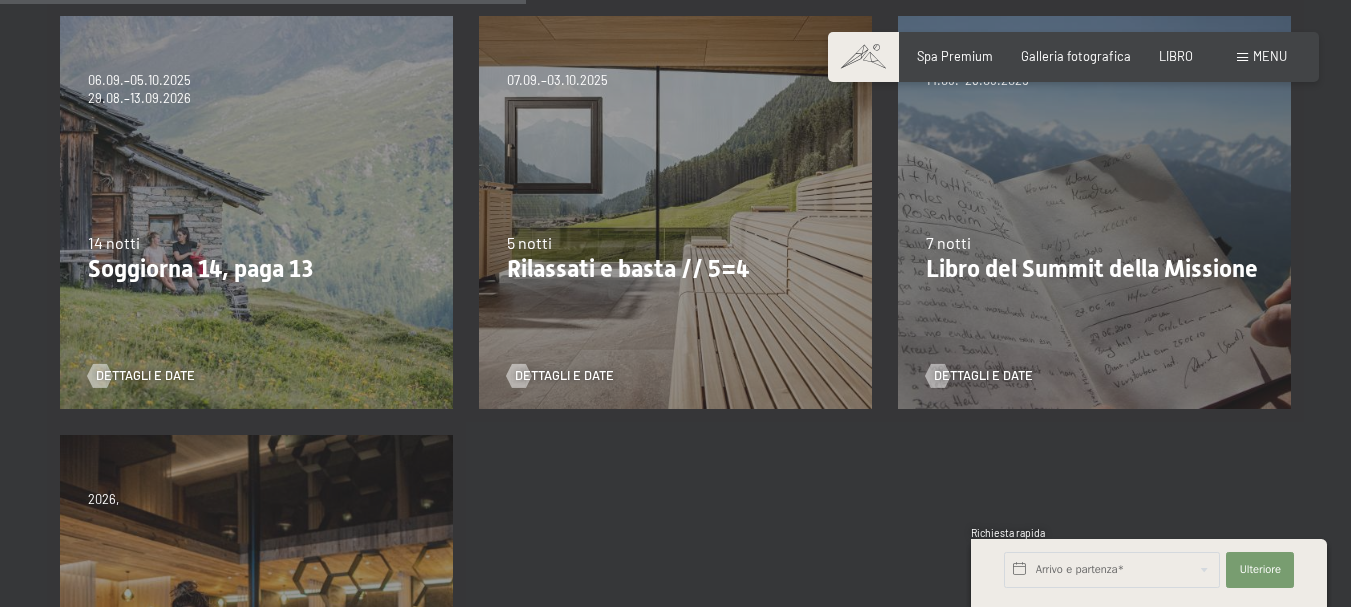 click on "Rilassati e basta // 5=4" at bounding box center [628, 269] 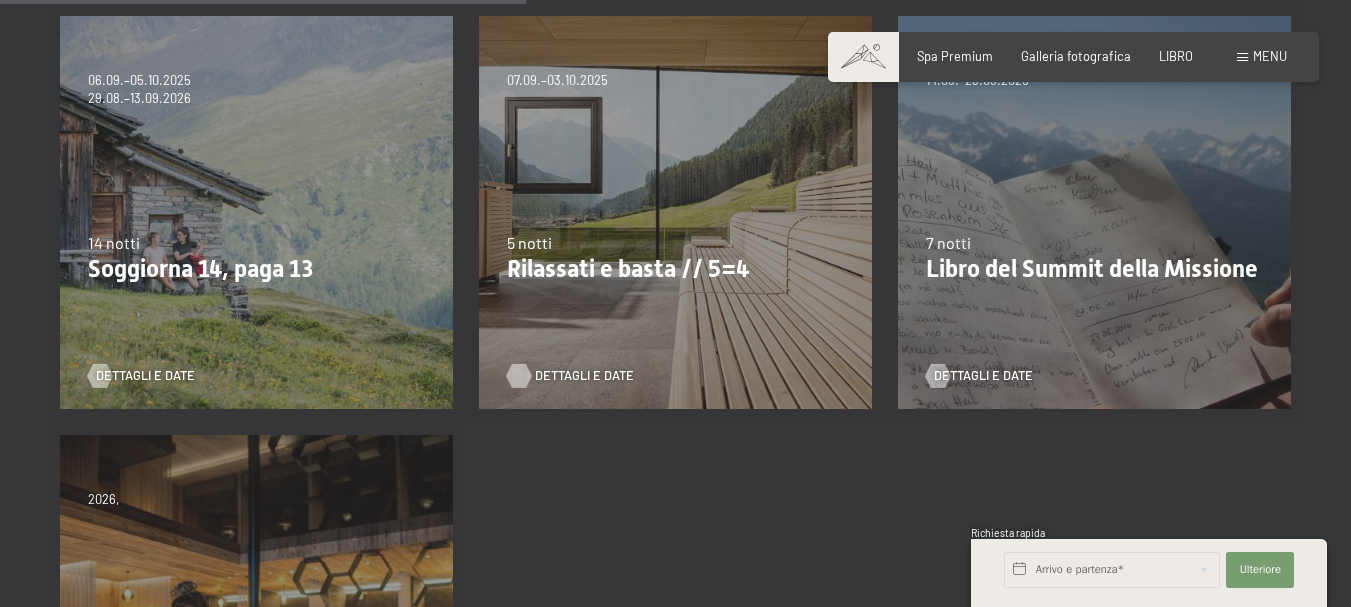 click on "Dettagli e date" at bounding box center [584, 375] 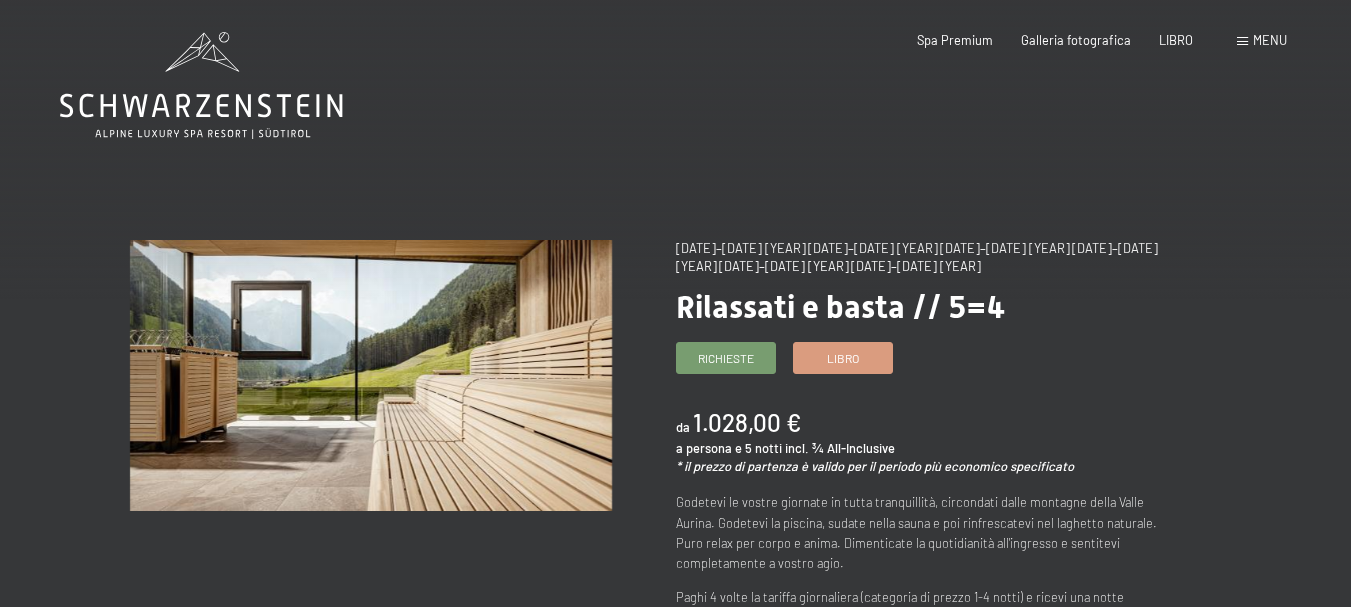 scroll, scrollTop: 0, scrollLeft: 0, axis: both 